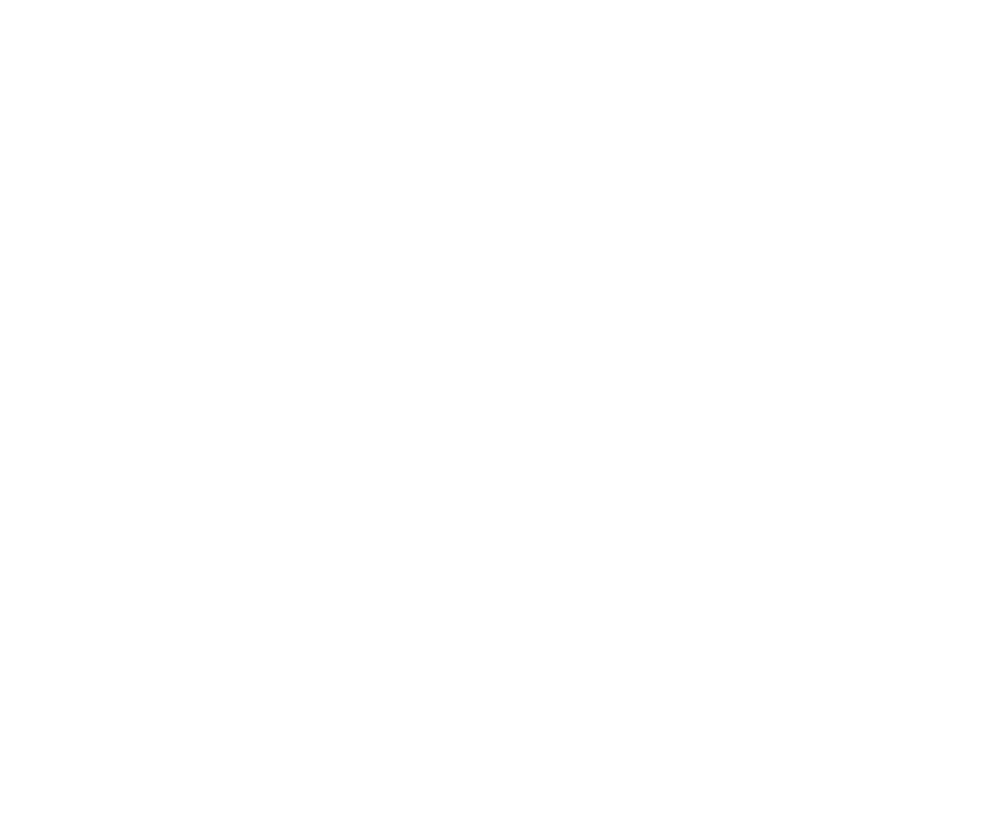 scroll, scrollTop: 0, scrollLeft: 0, axis: both 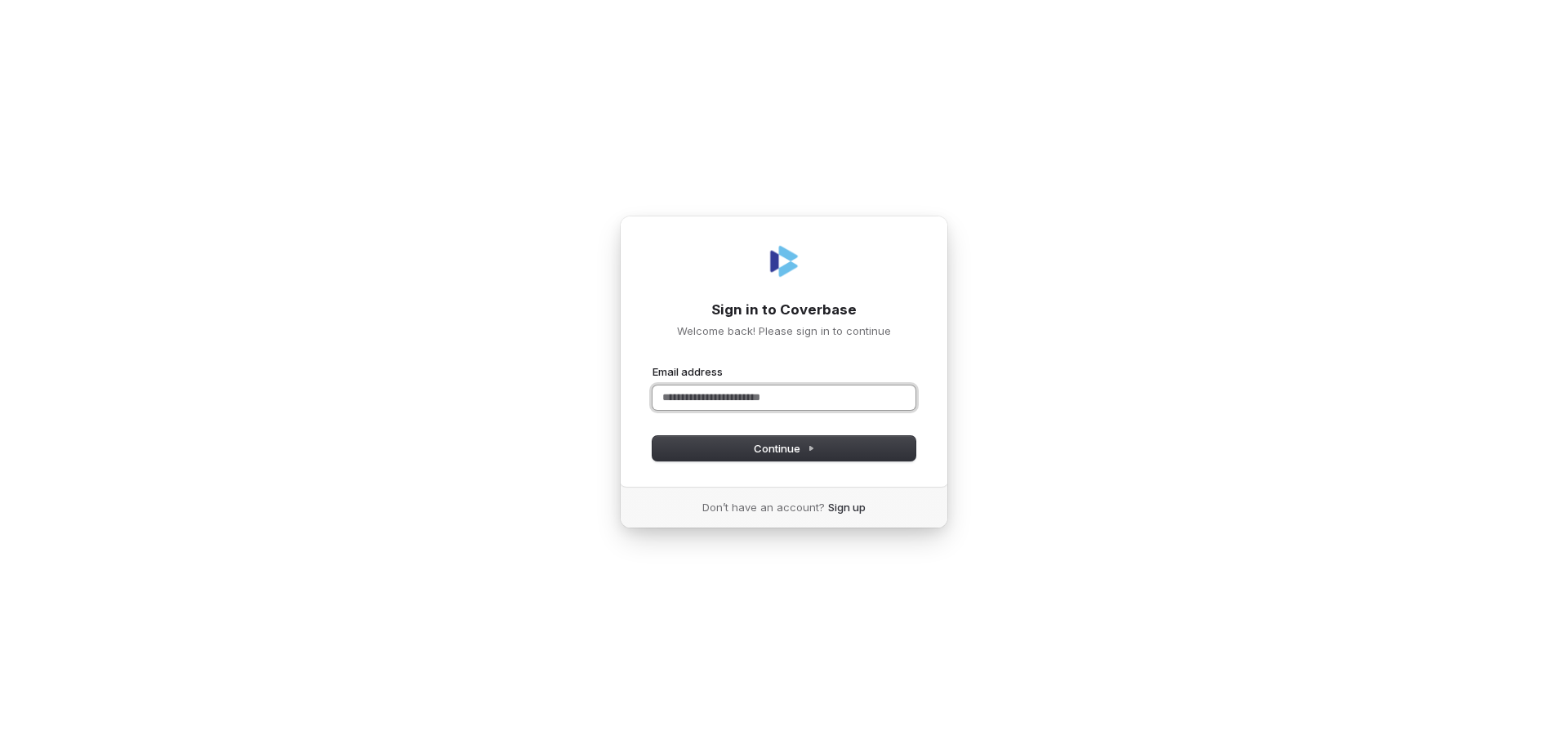 drag, startPoint x: 746, startPoint y: 393, endPoint x: 692, endPoint y: 257, distance: 146.3284 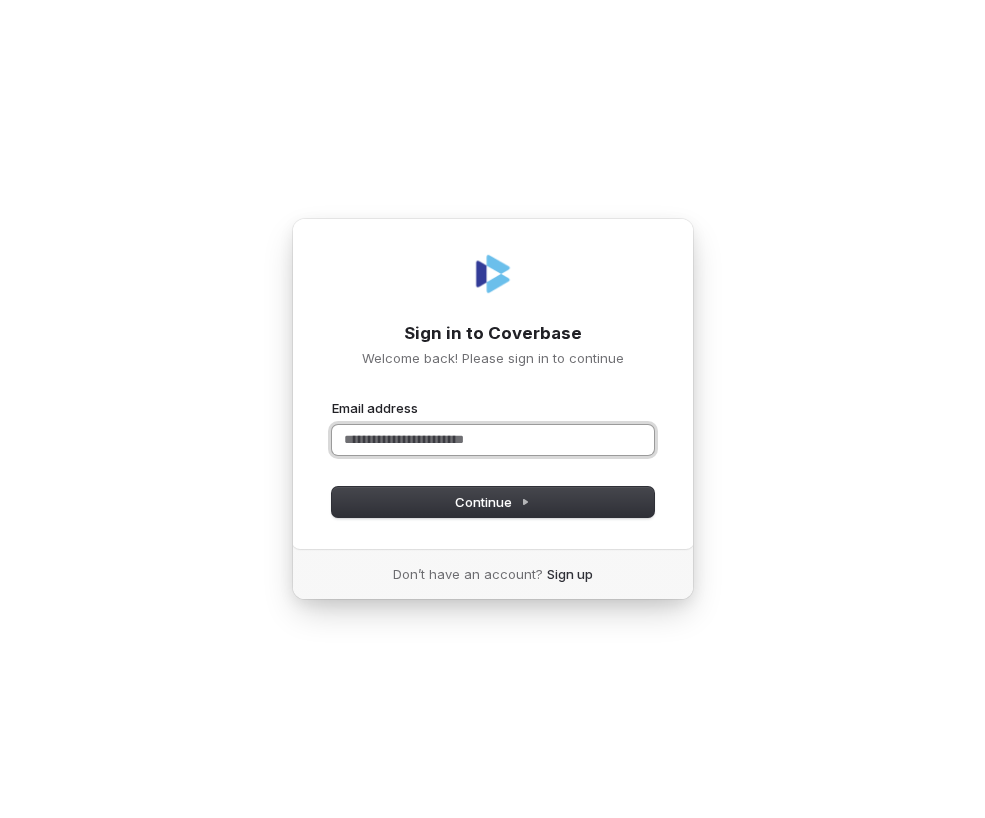 click on "Email address" at bounding box center (493, 440) 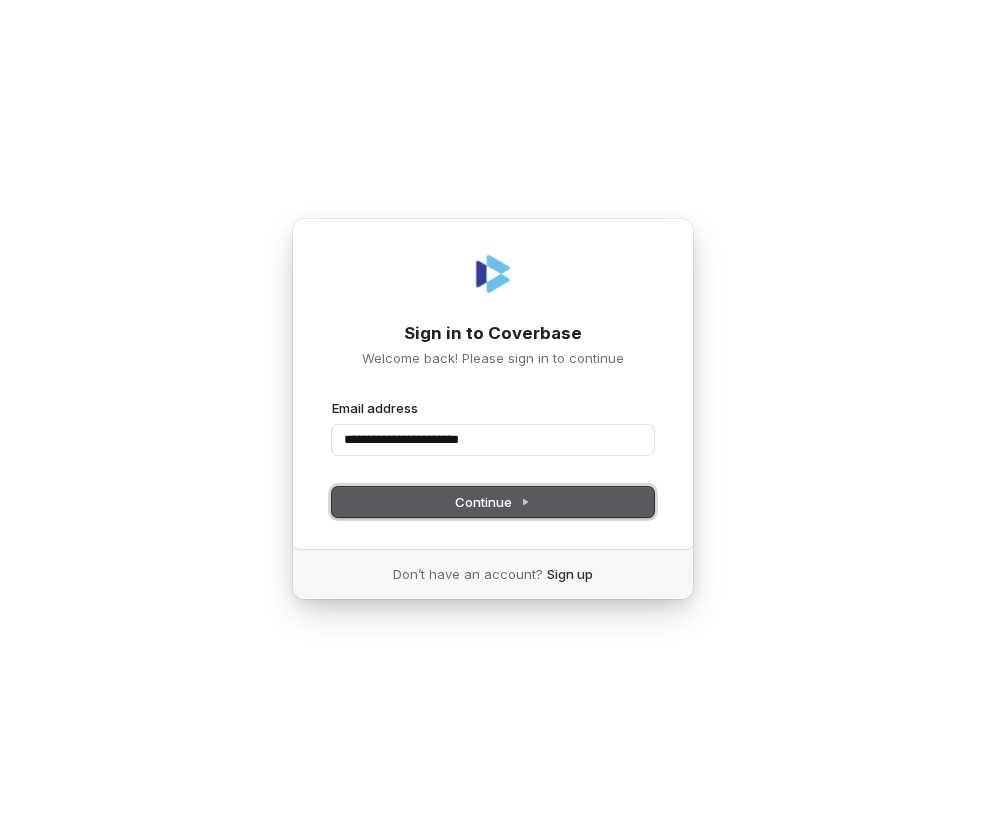 click on "Continue" at bounding box center [492, 502] 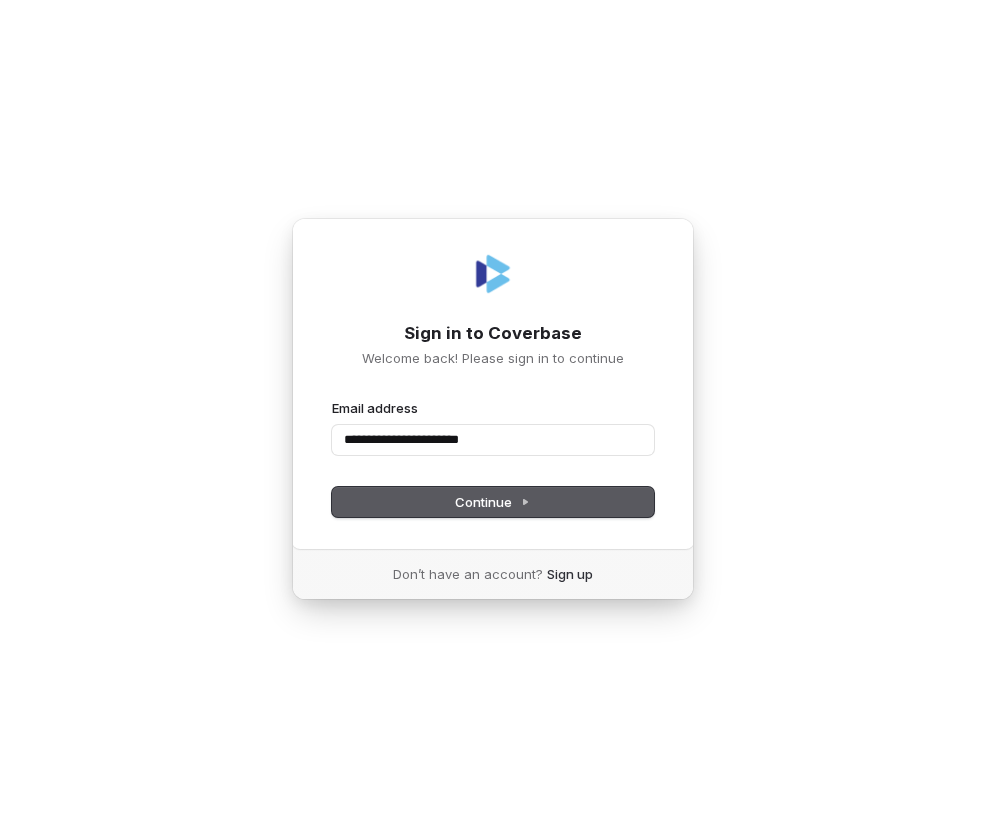 type on "**********" 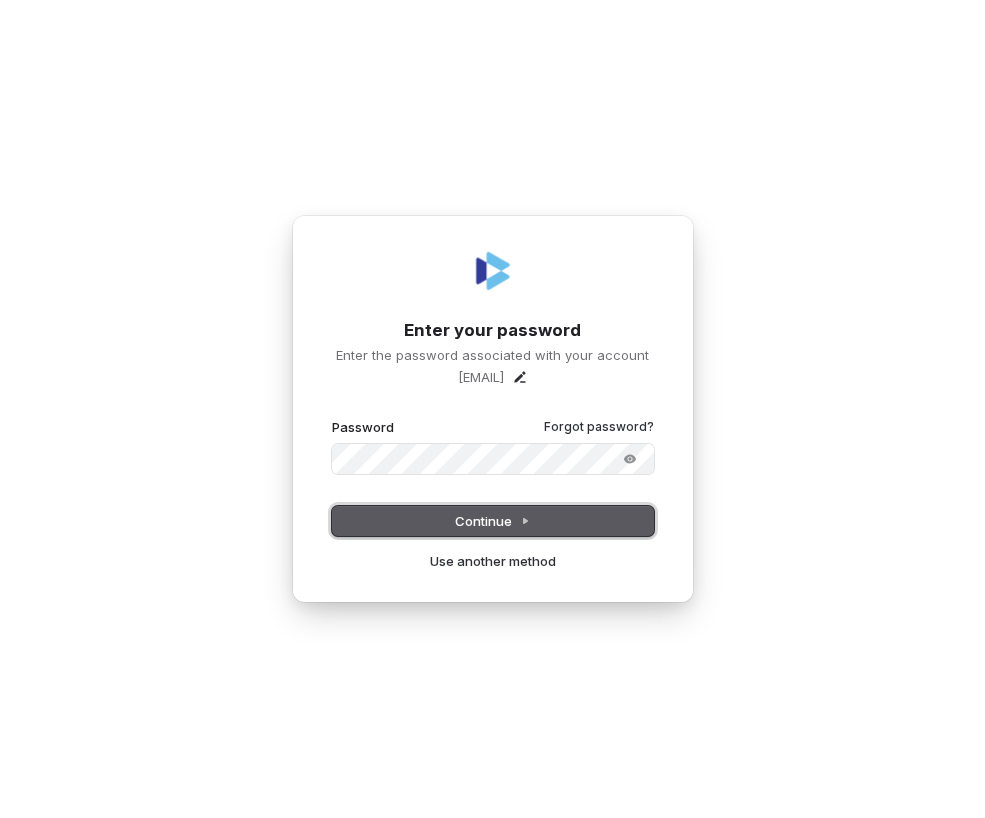 click on "Continue" at bounding box center [492, 521] 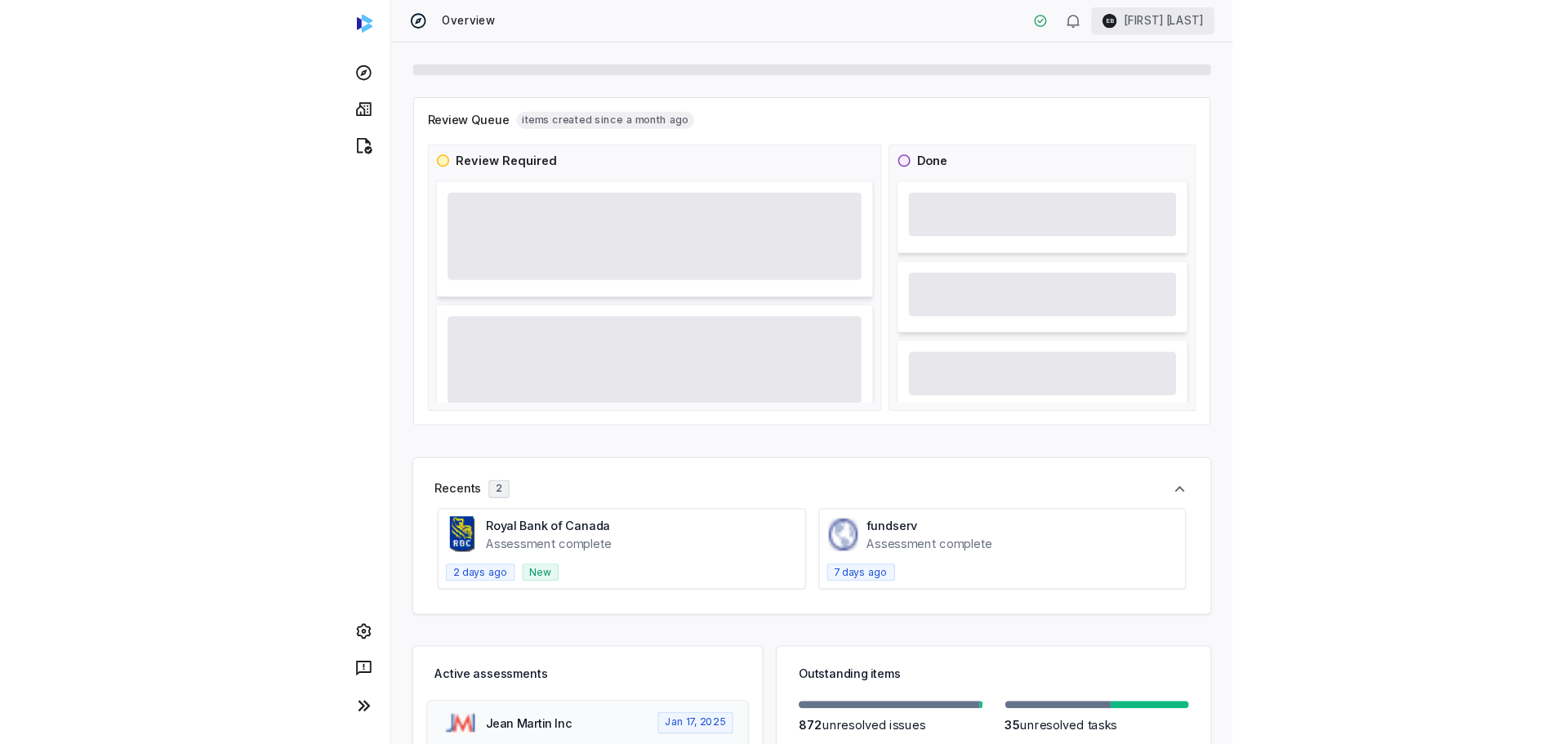 scroll, scrollTop: 0, scrollLeft: 0, axis: both 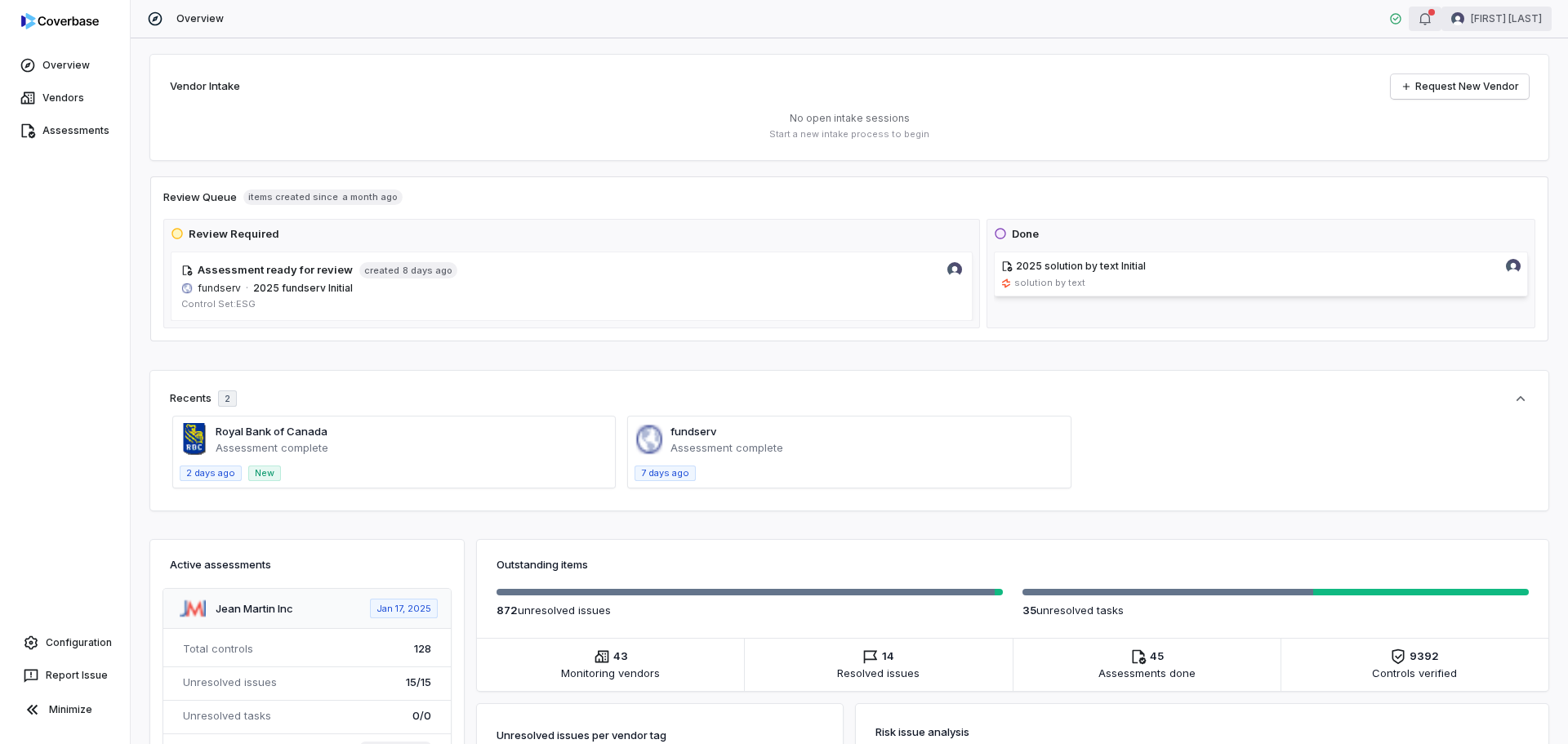 click 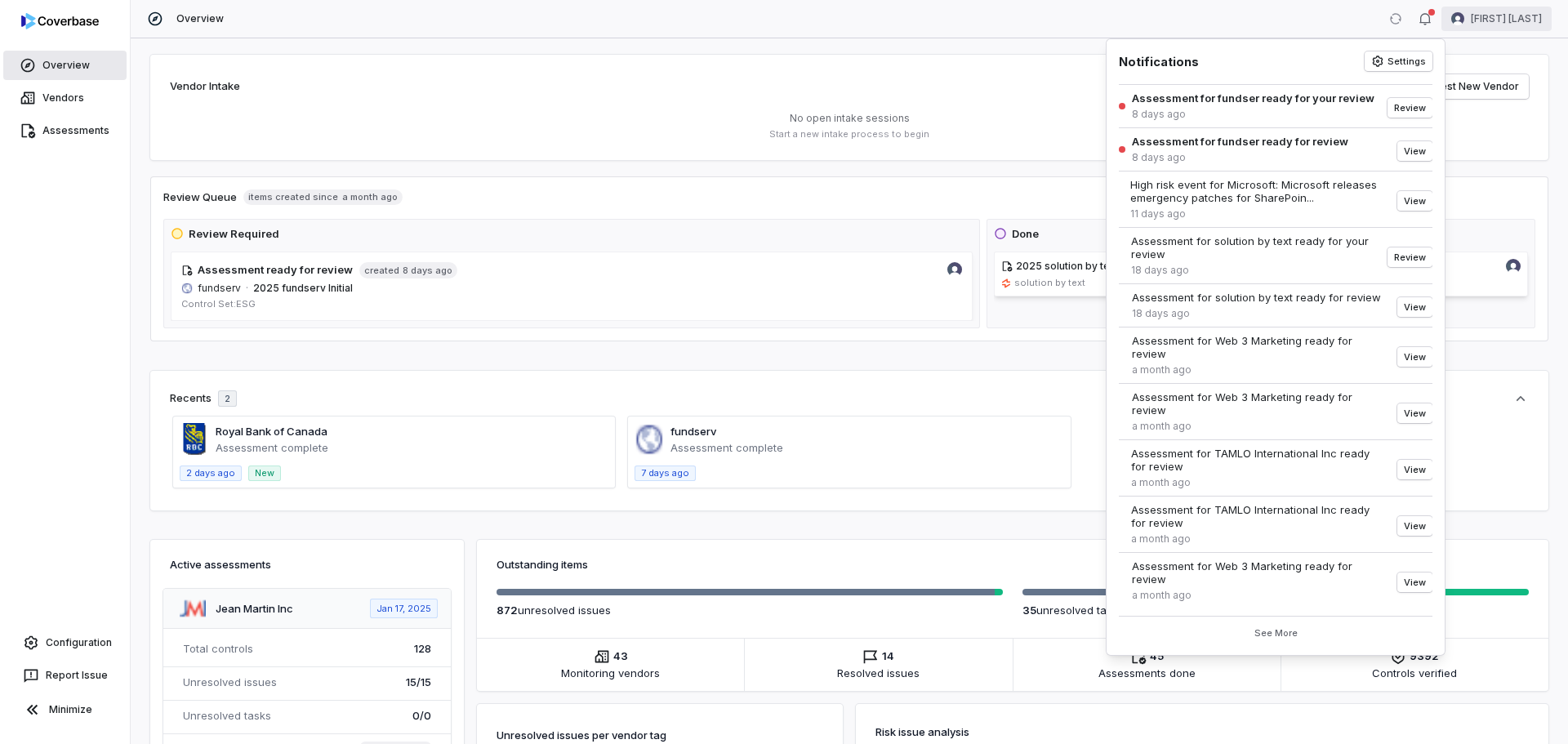 click on "Overview" at bounding box center [65, 65] 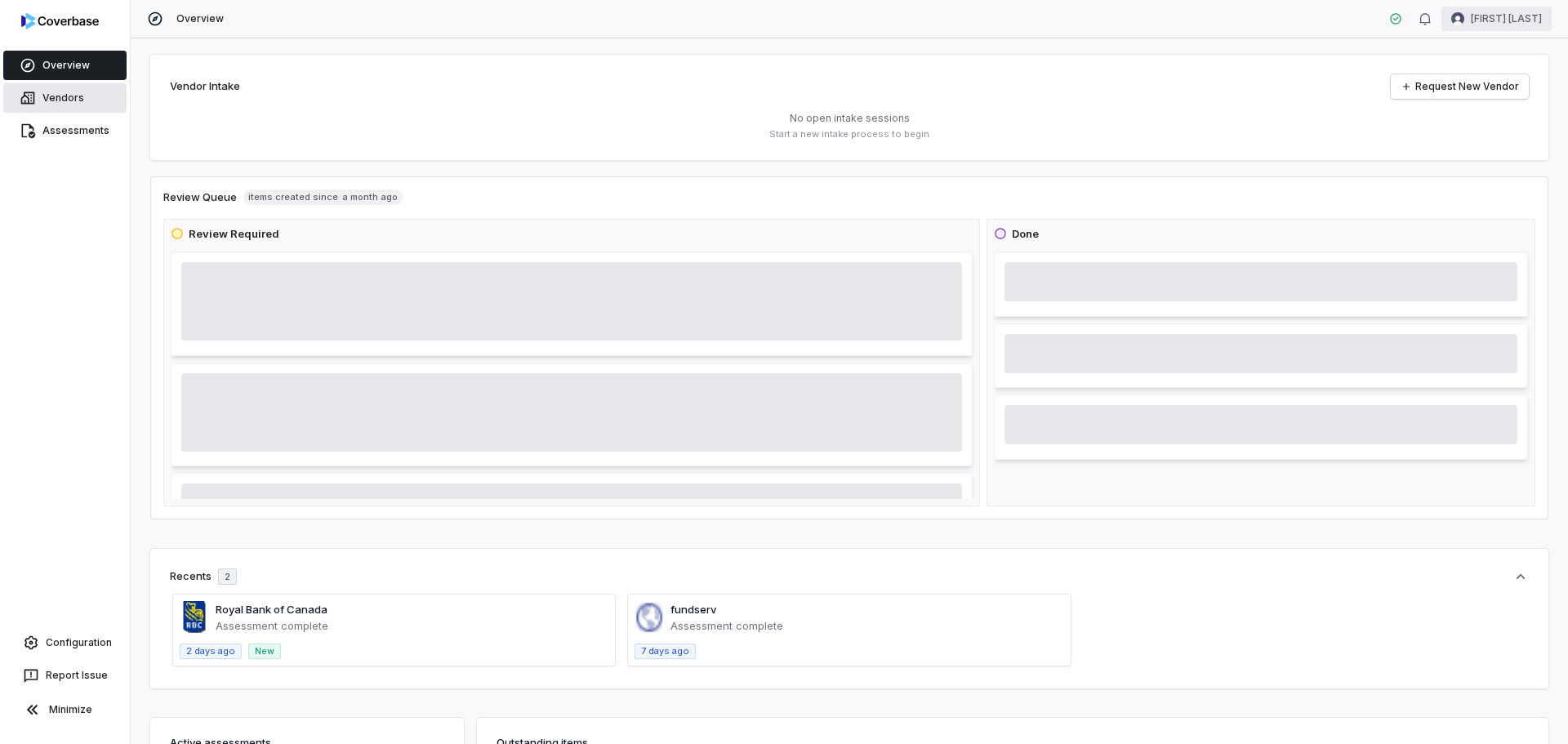 click on "Vendors" at bounding box center (65, 98) 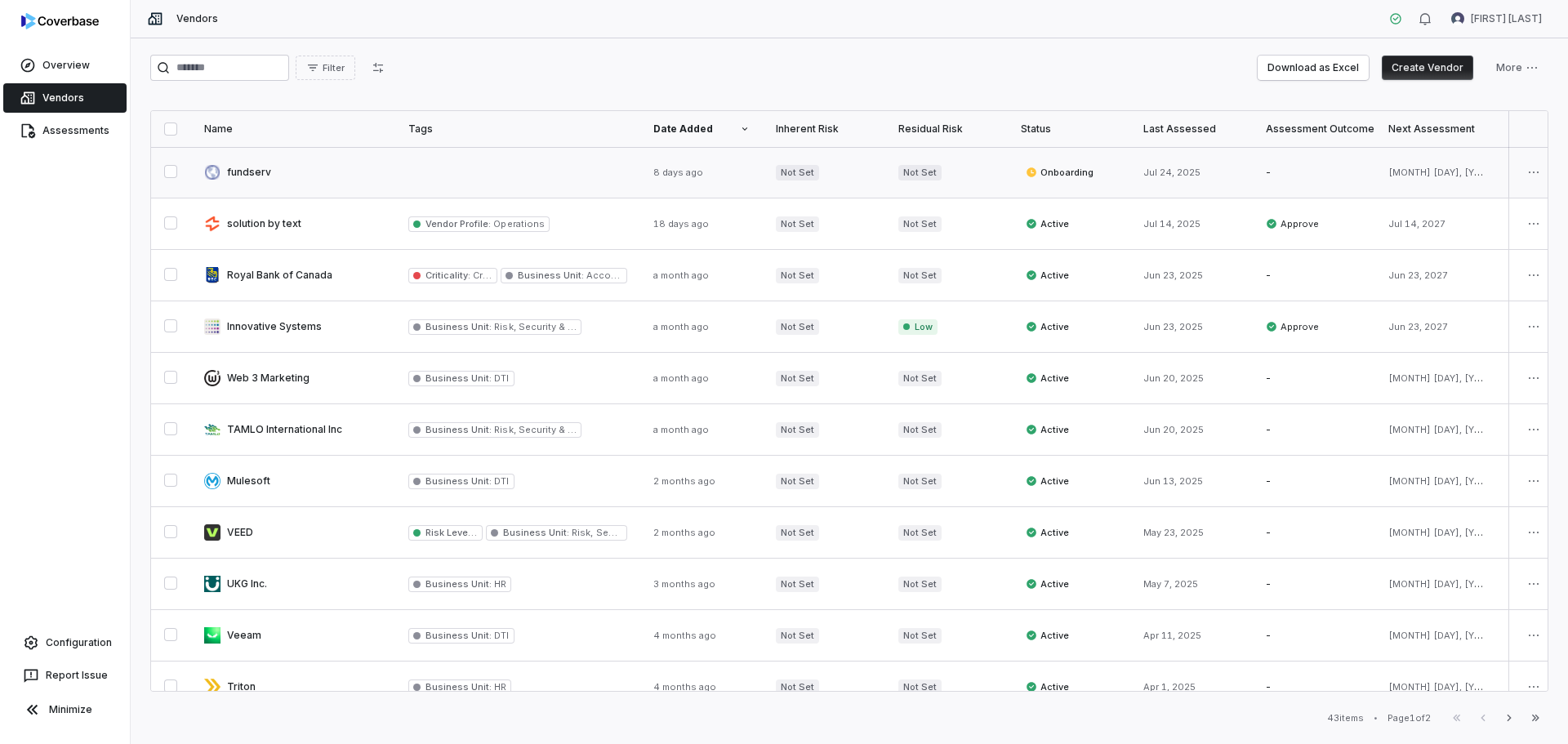 click at bounding box center (293, 172) 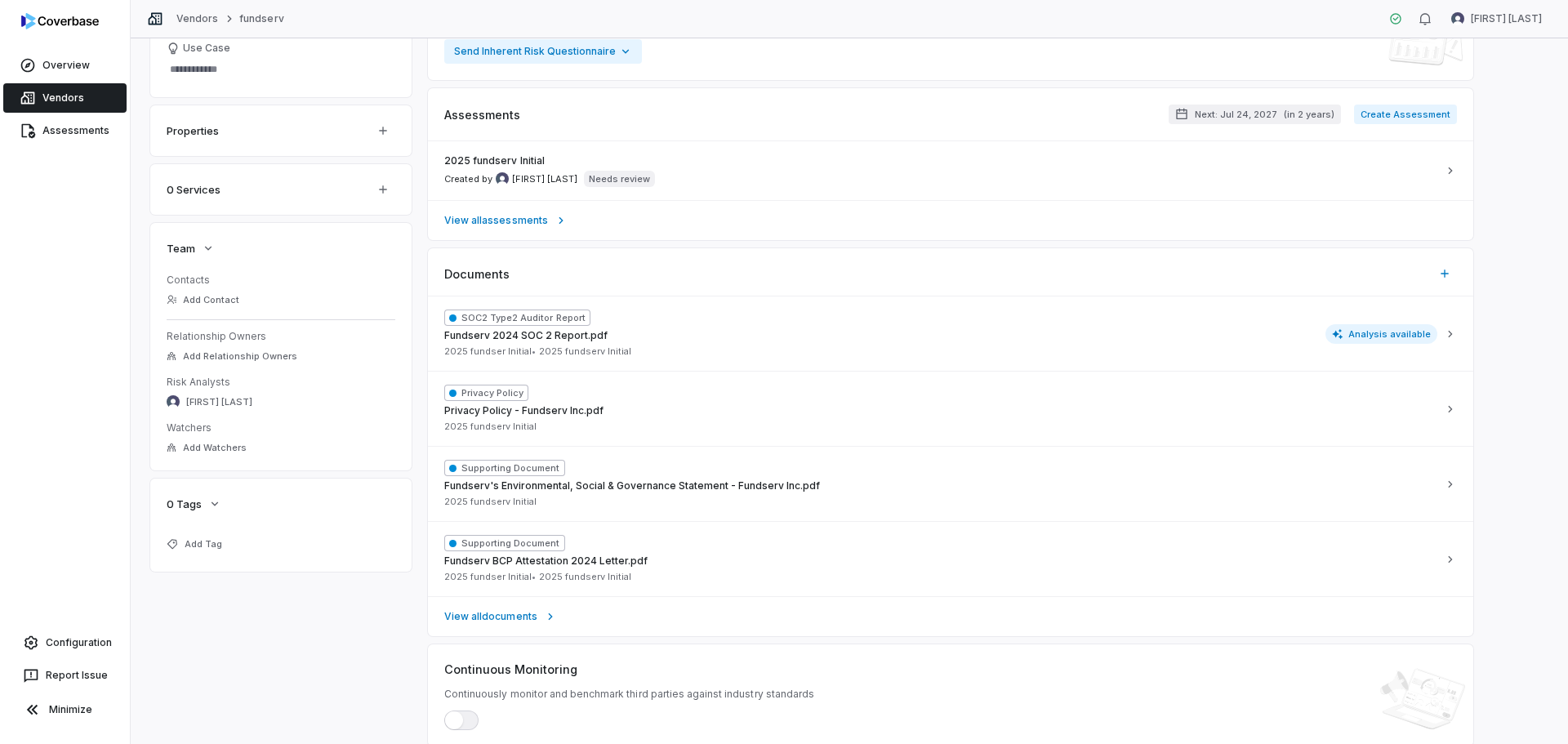 scroll, scrollTop: 327, scrollLeft: 0, axis: vertical 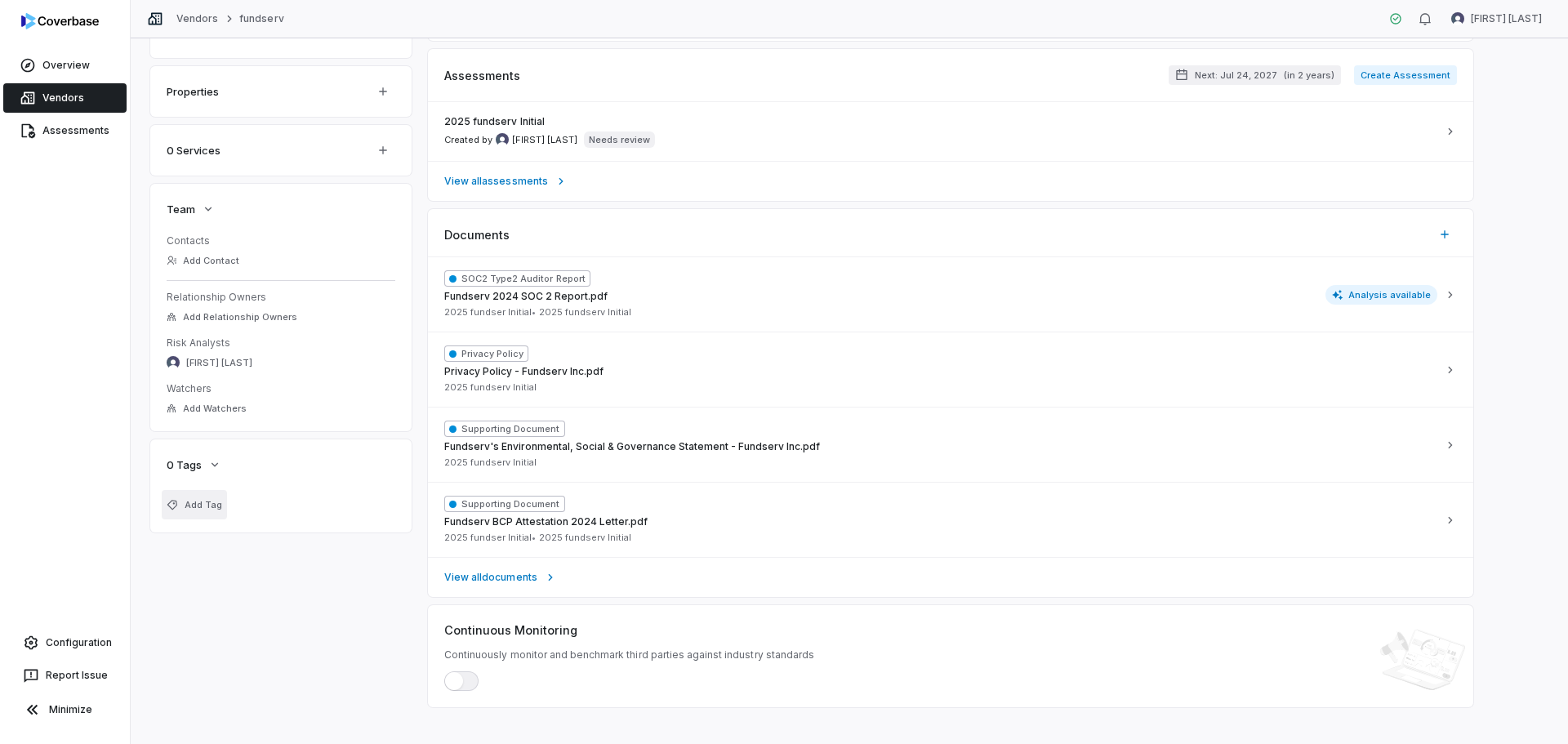 click on "Add Tag" at bounding box center (194, 505) 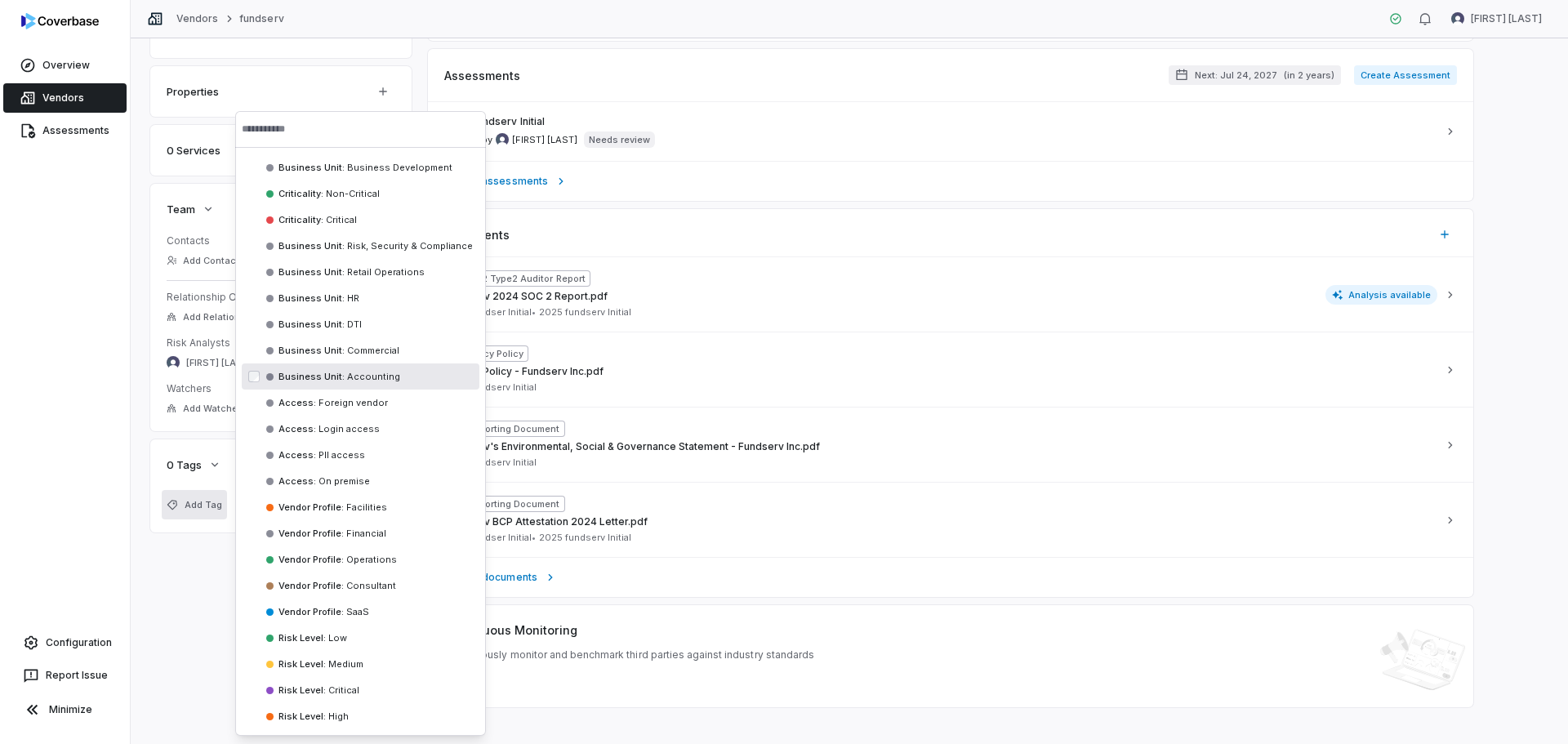 click on "Accounting" at bounding box center (372, 376) 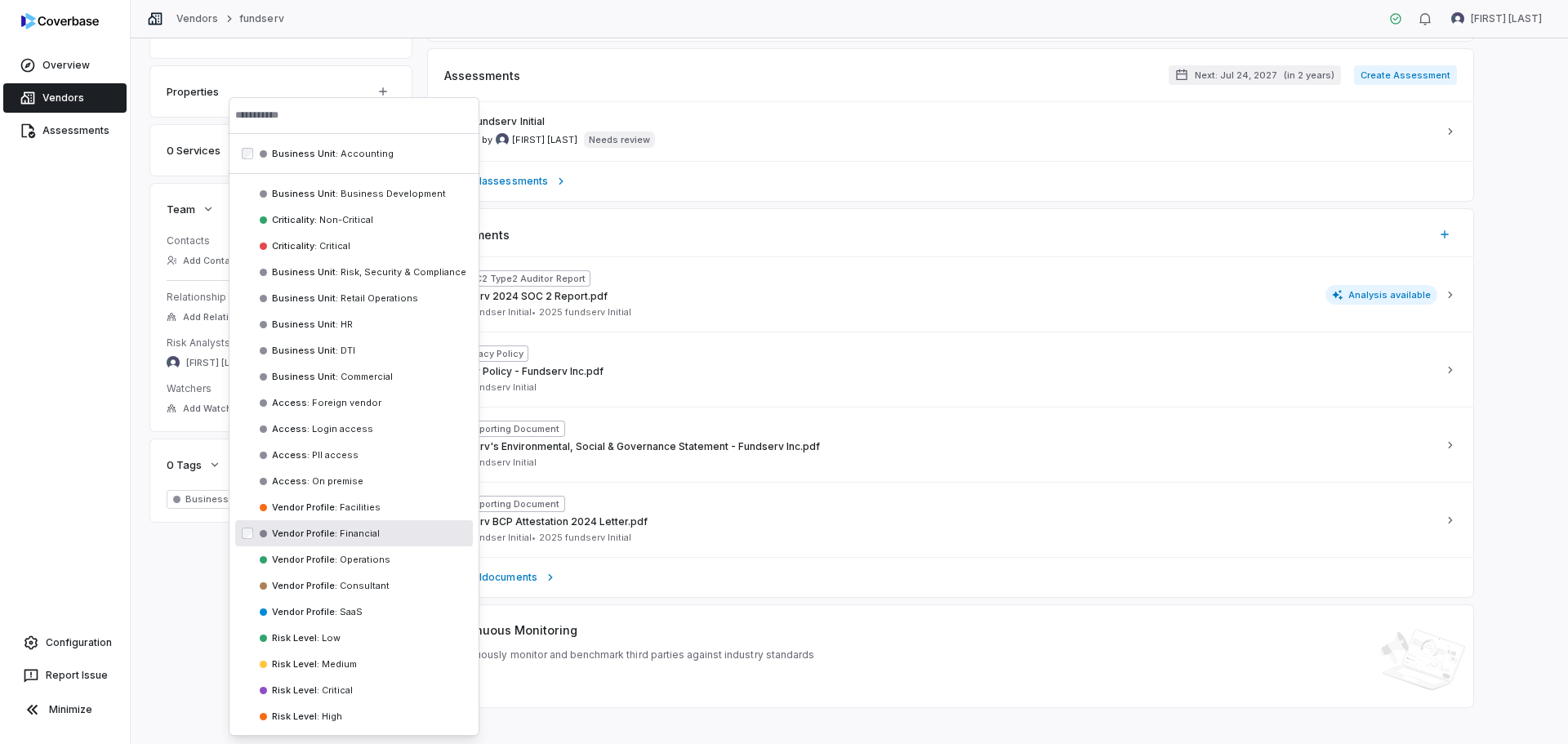 click on "**********" at bounding box center (849, 263) 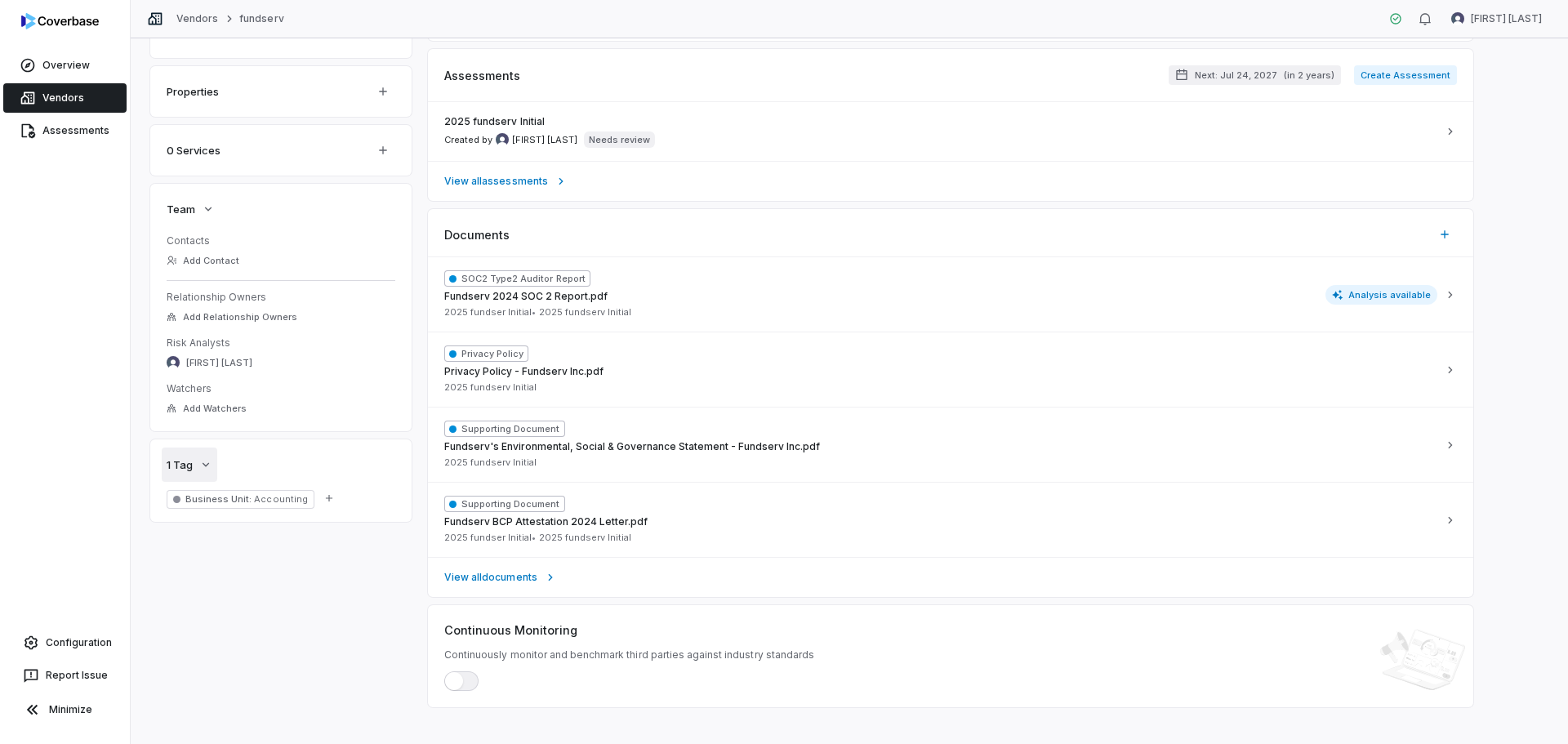 click 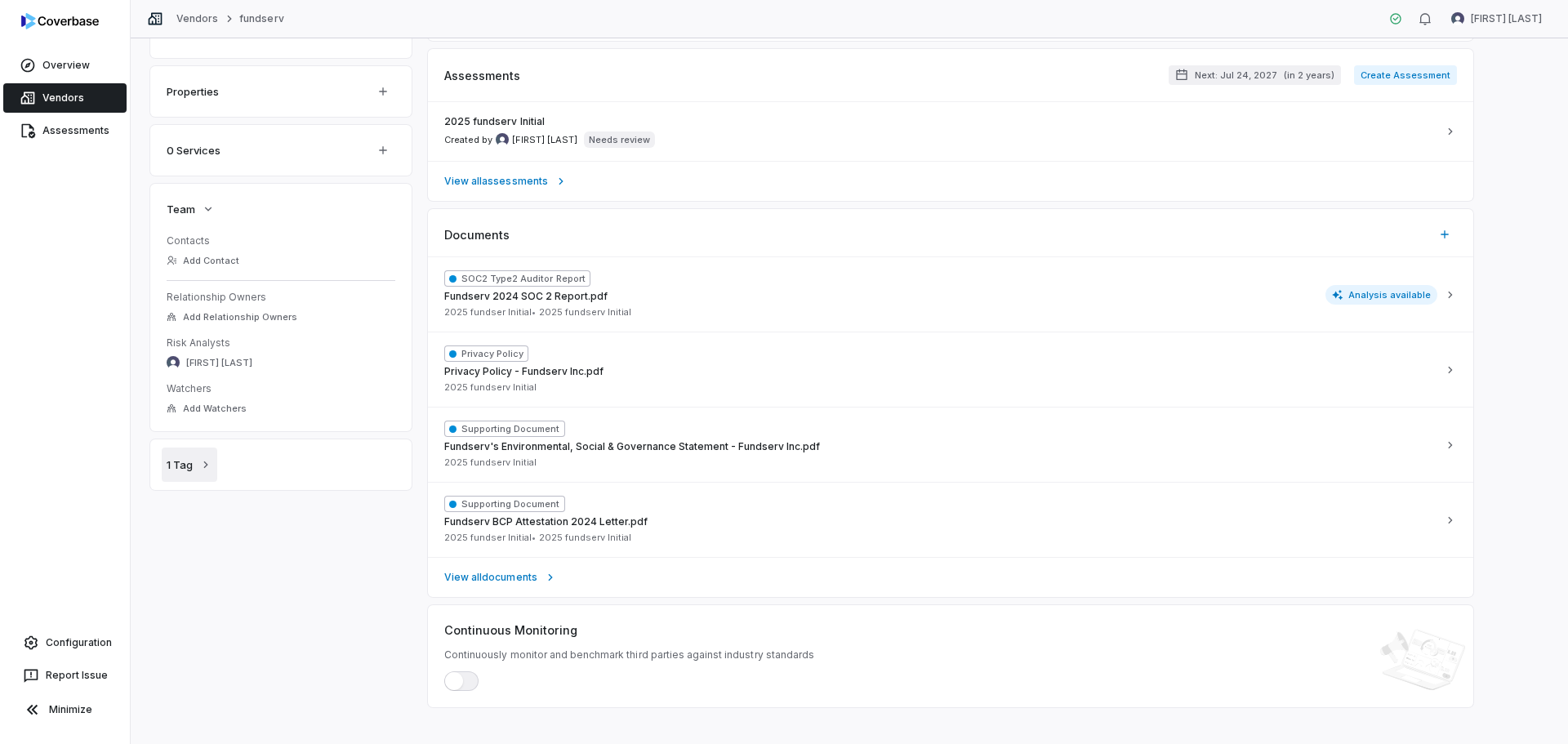 click 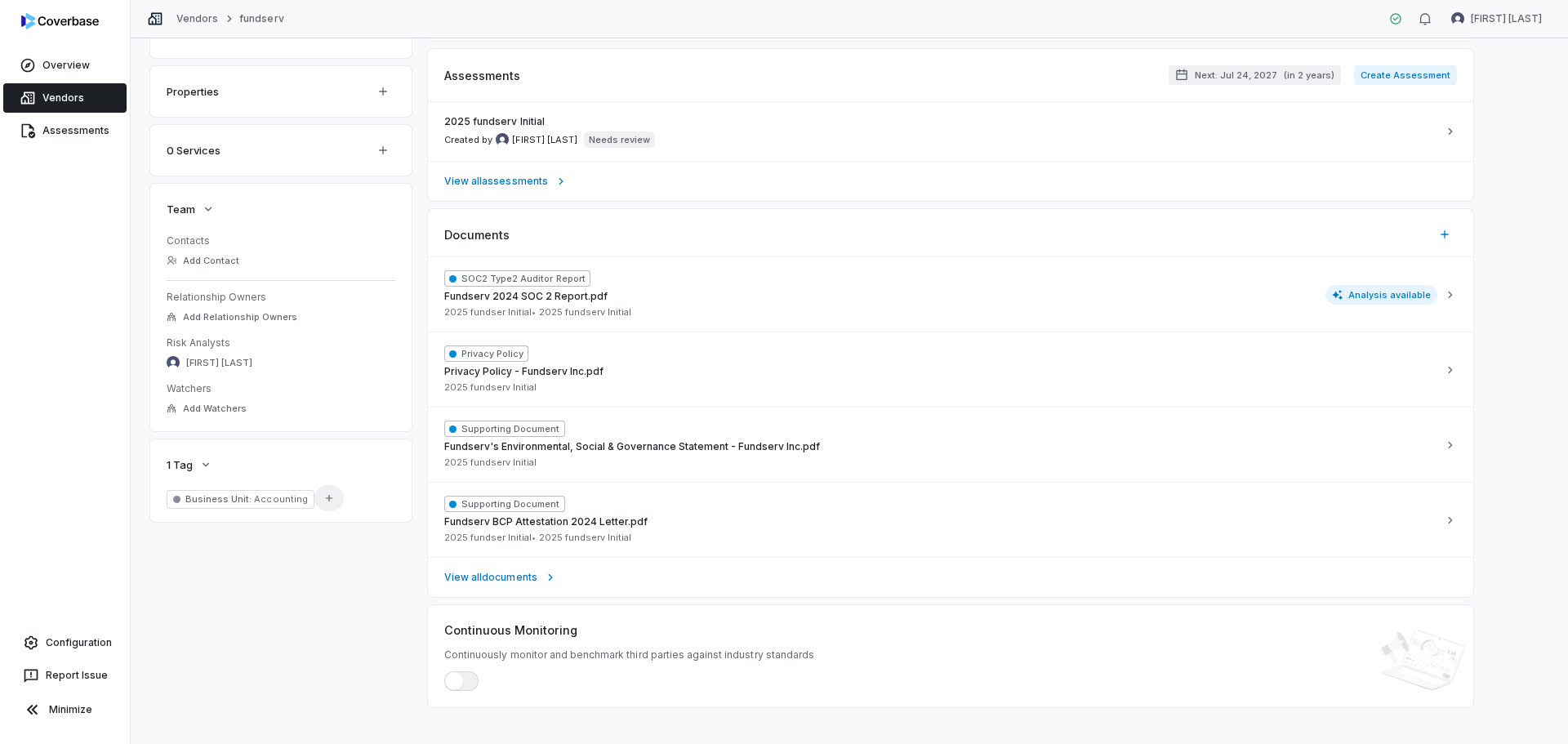 click on "Add Tag" at bounding box center [329, 498] 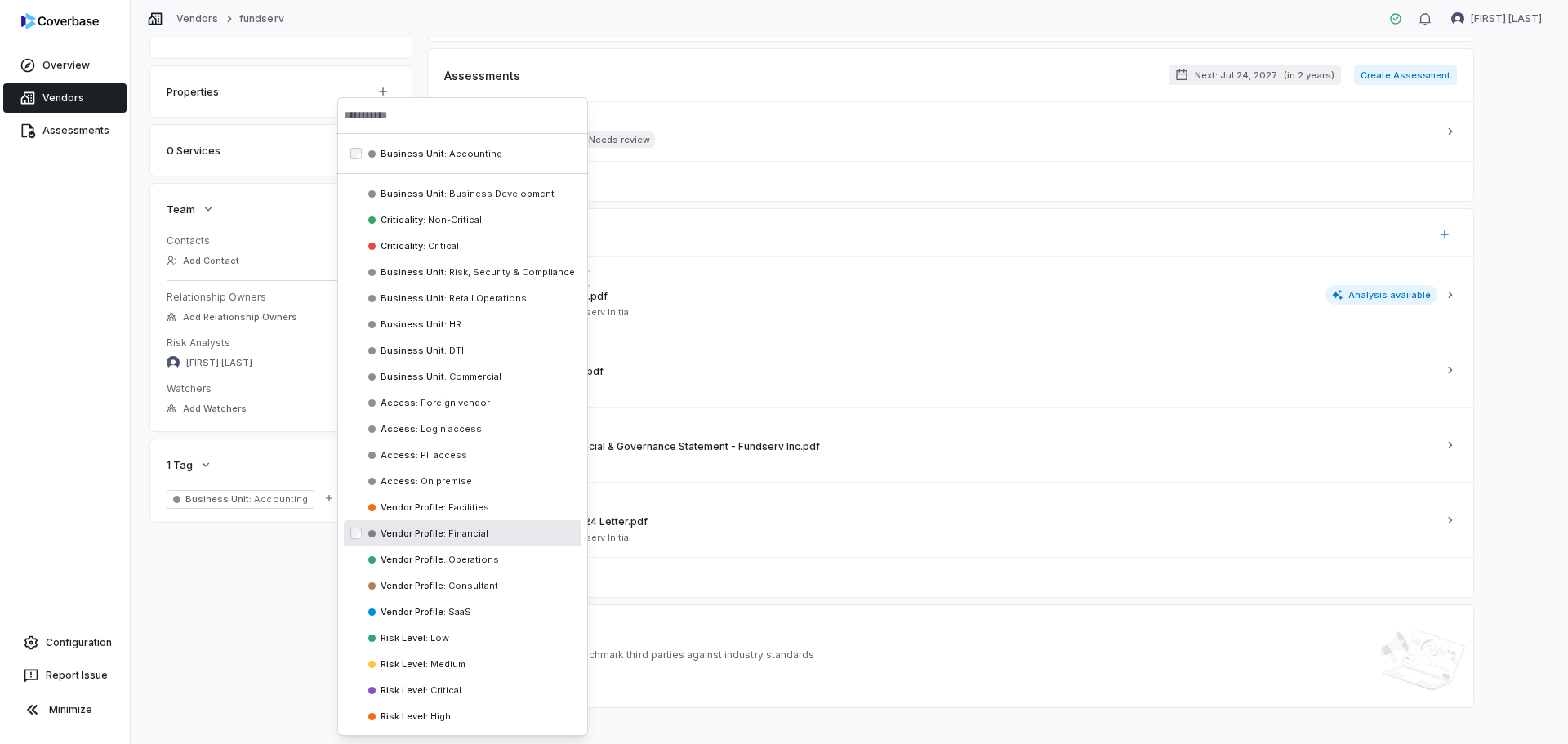 click on "Financial" at bounding box center (467, 533) 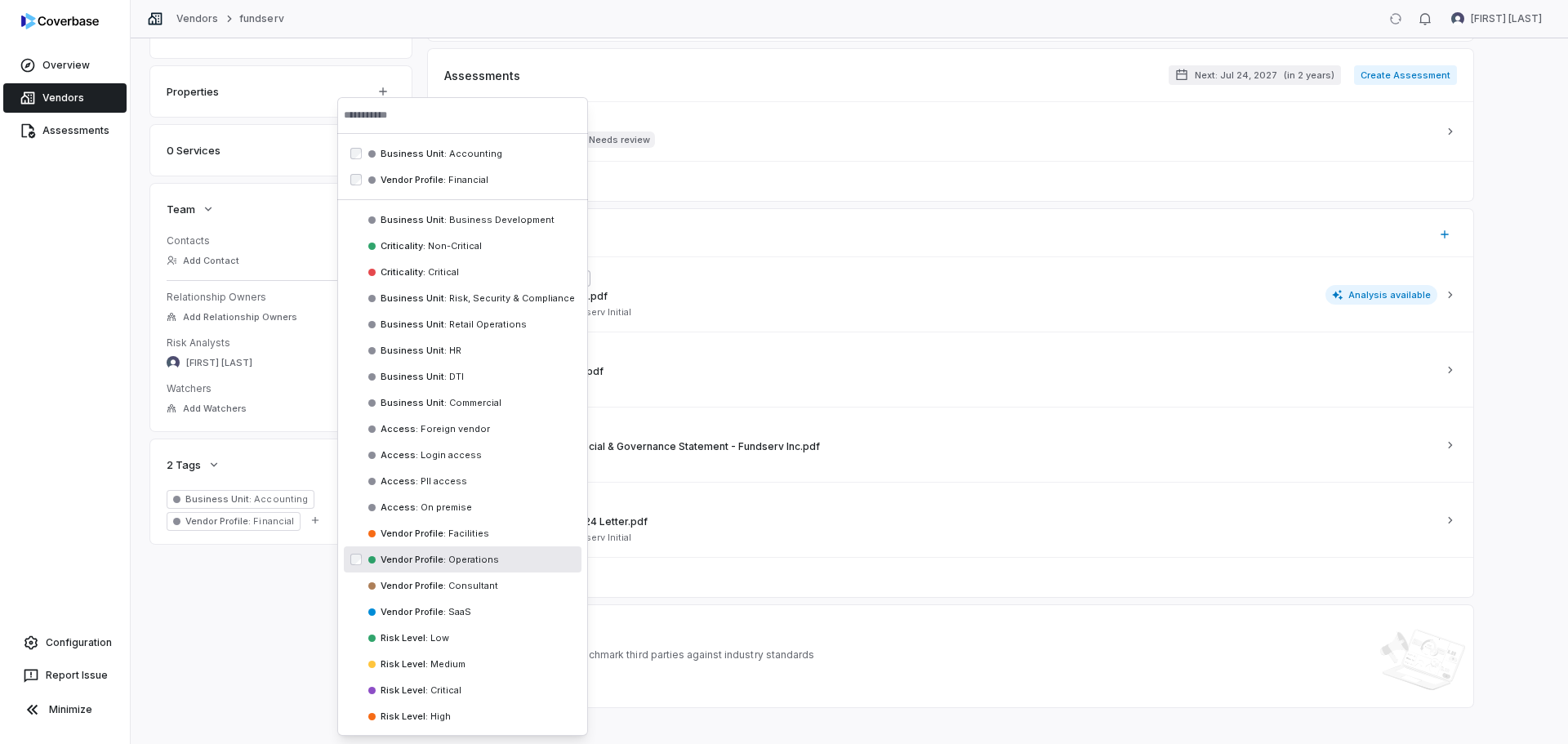 click on "**********" at bounding box center (849, 263) 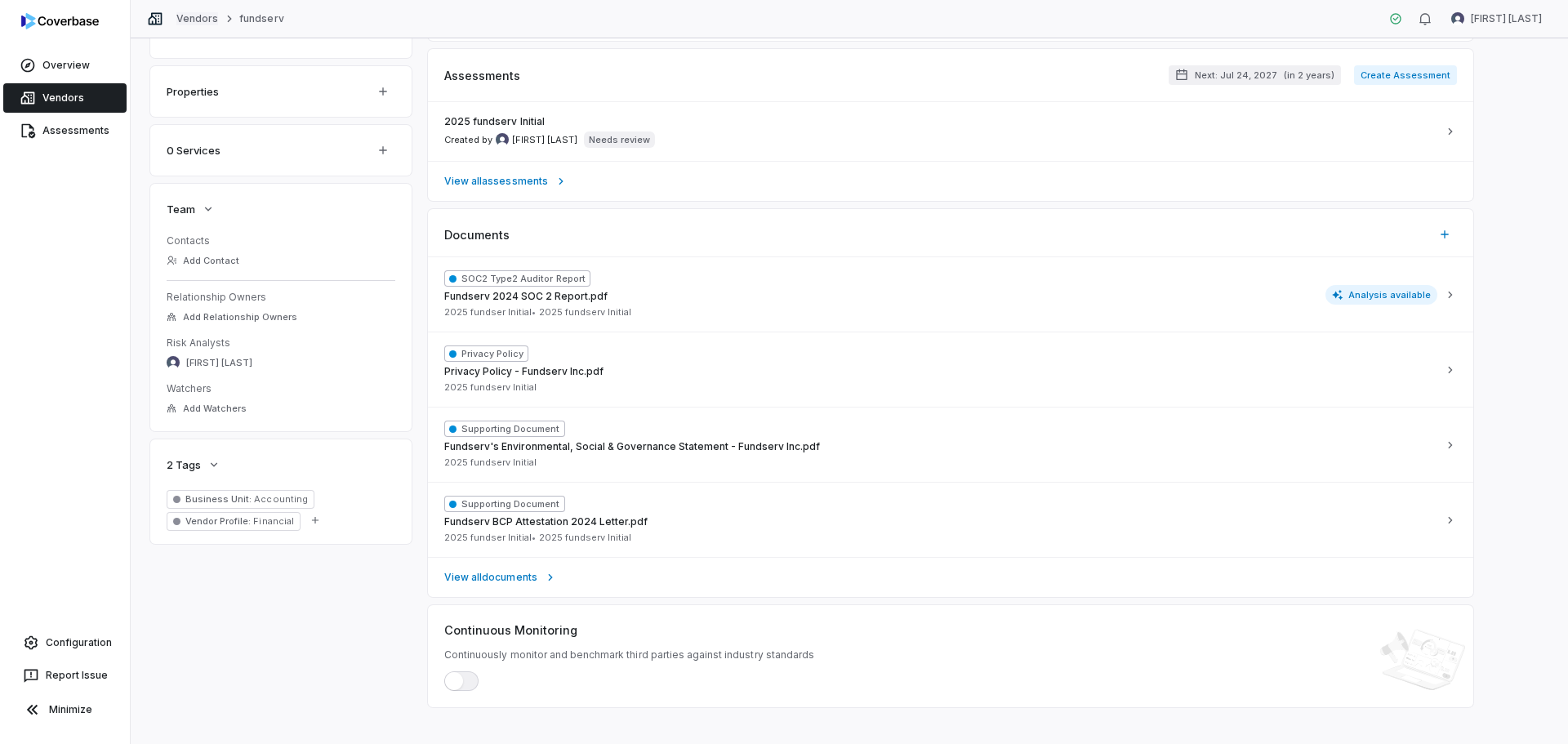 click on "Vendors" at bounding box center [197, 19] 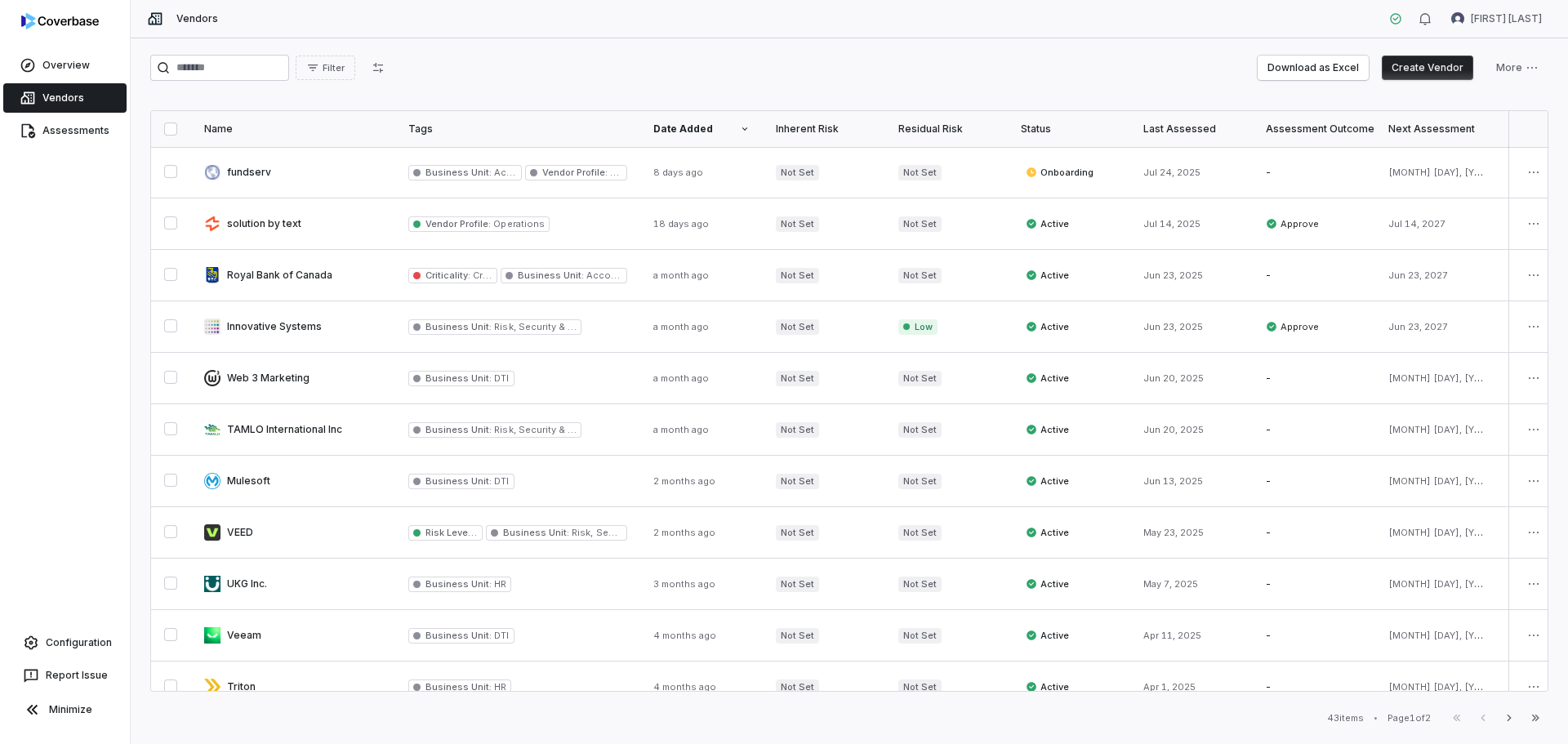 click on "Create Vendor" at bounding box center [1428, 68] 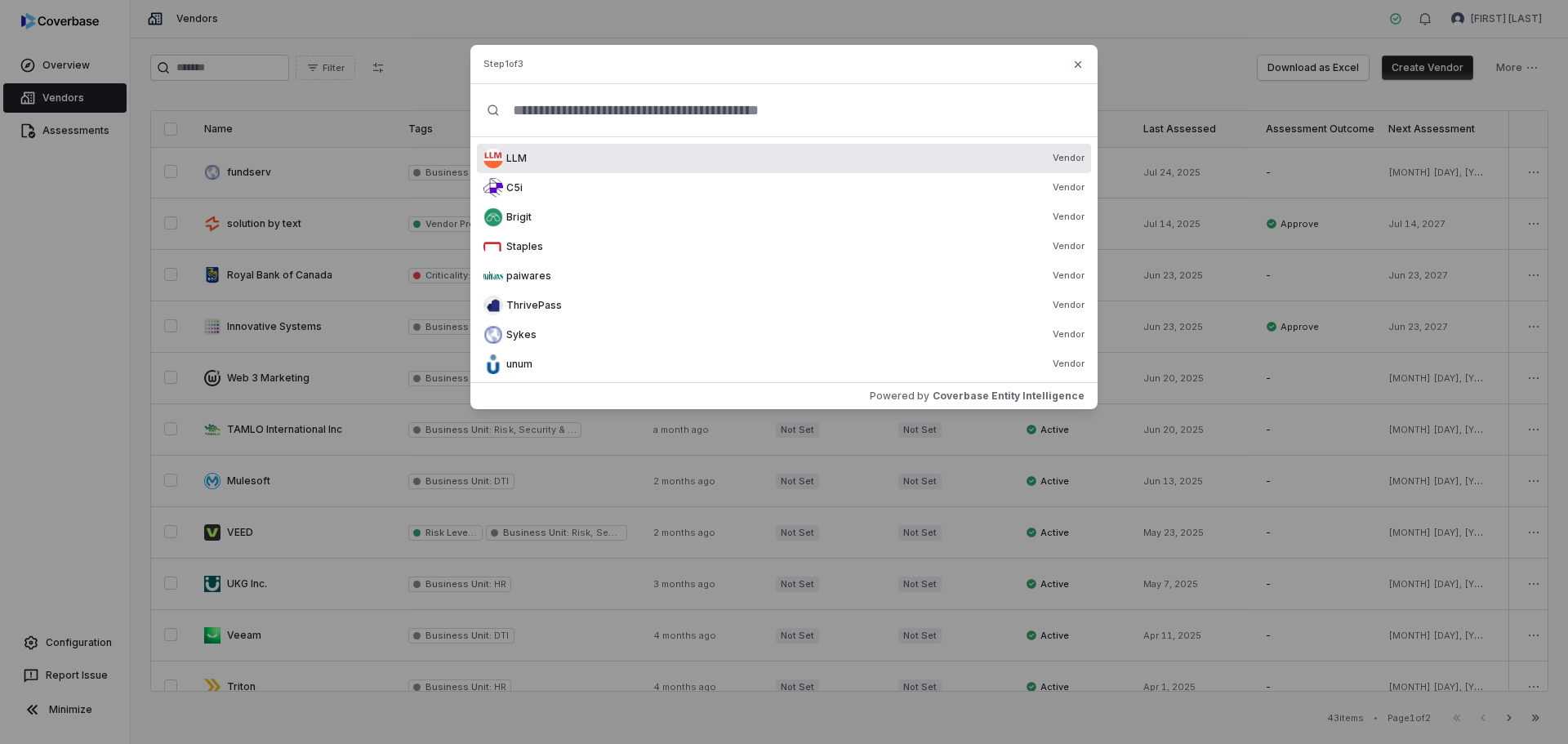type on "*" 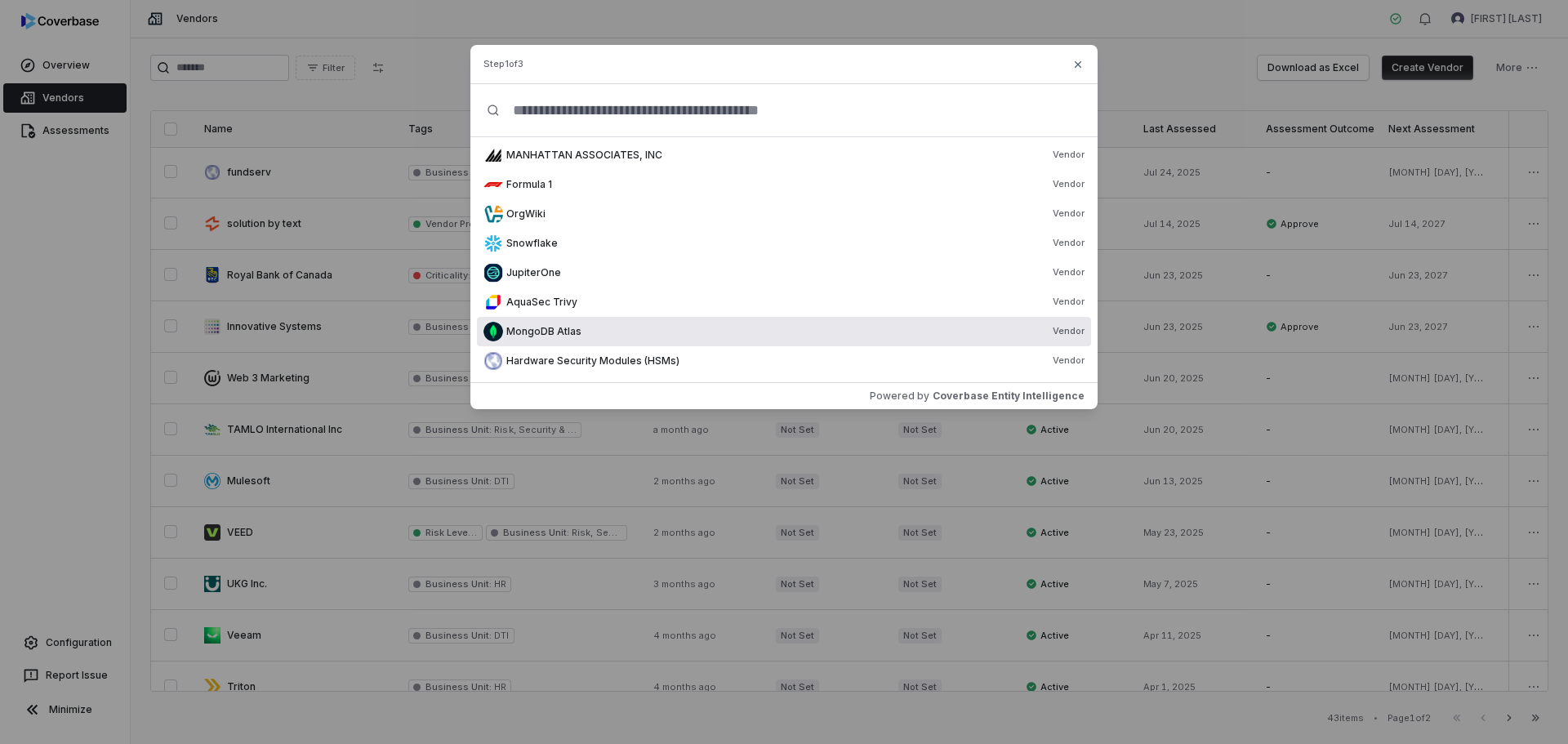 scroll, scrollTop: 0, scrollLeft: 0, axis: both 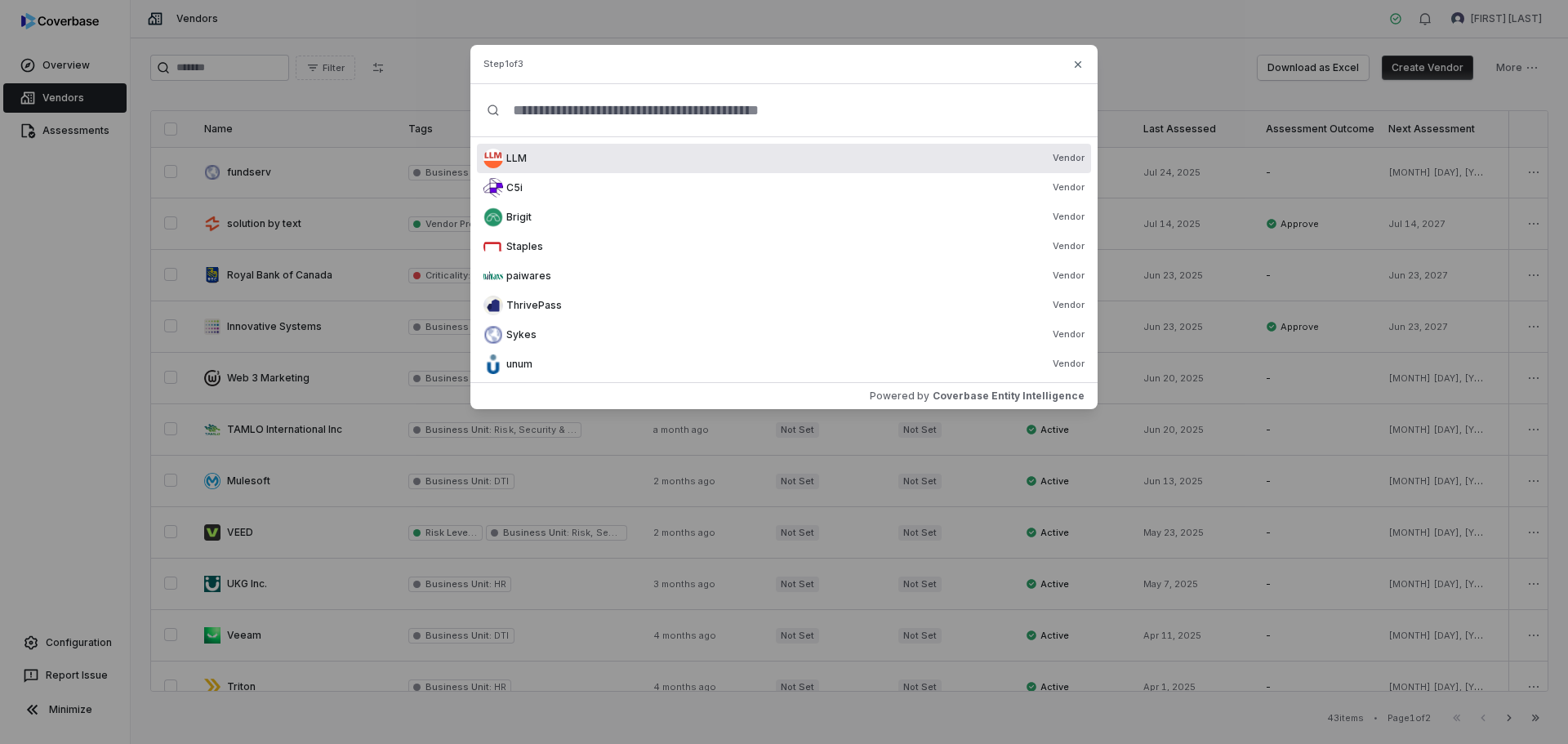 click at bounding box center [791, 110] 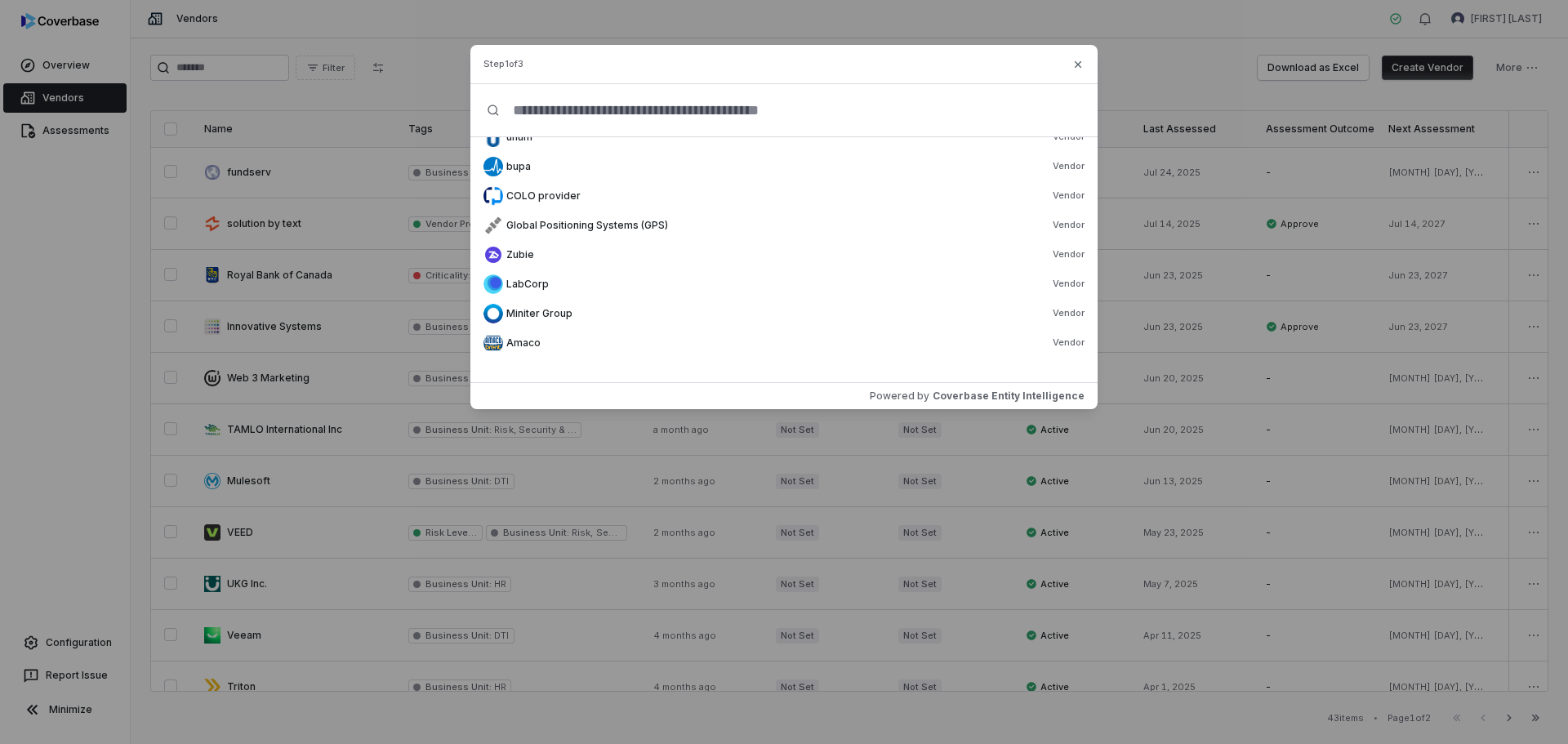scroll, scrollTop: 503, scrollLeft: 0, axis: vertical 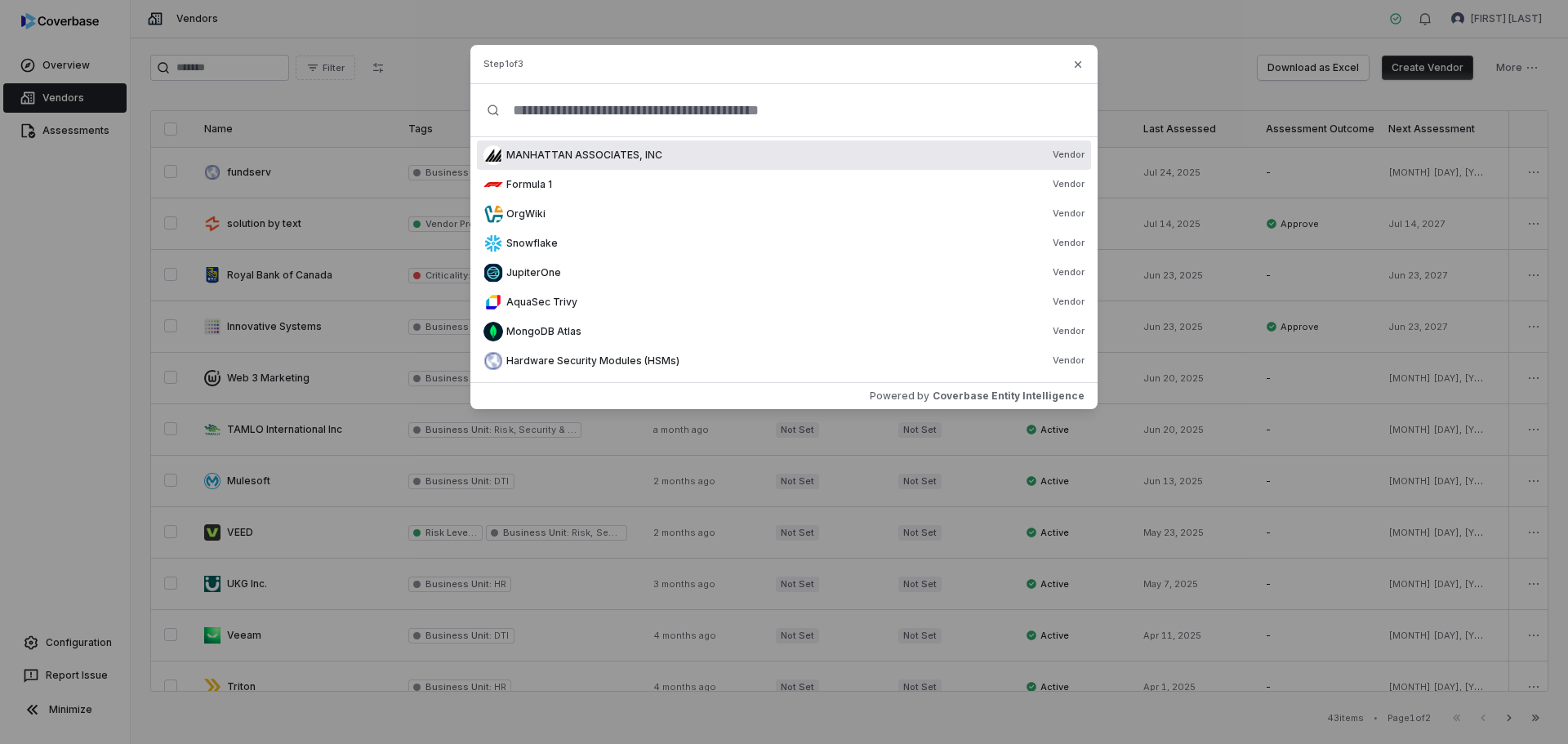 click at bounding box center [791, 110] 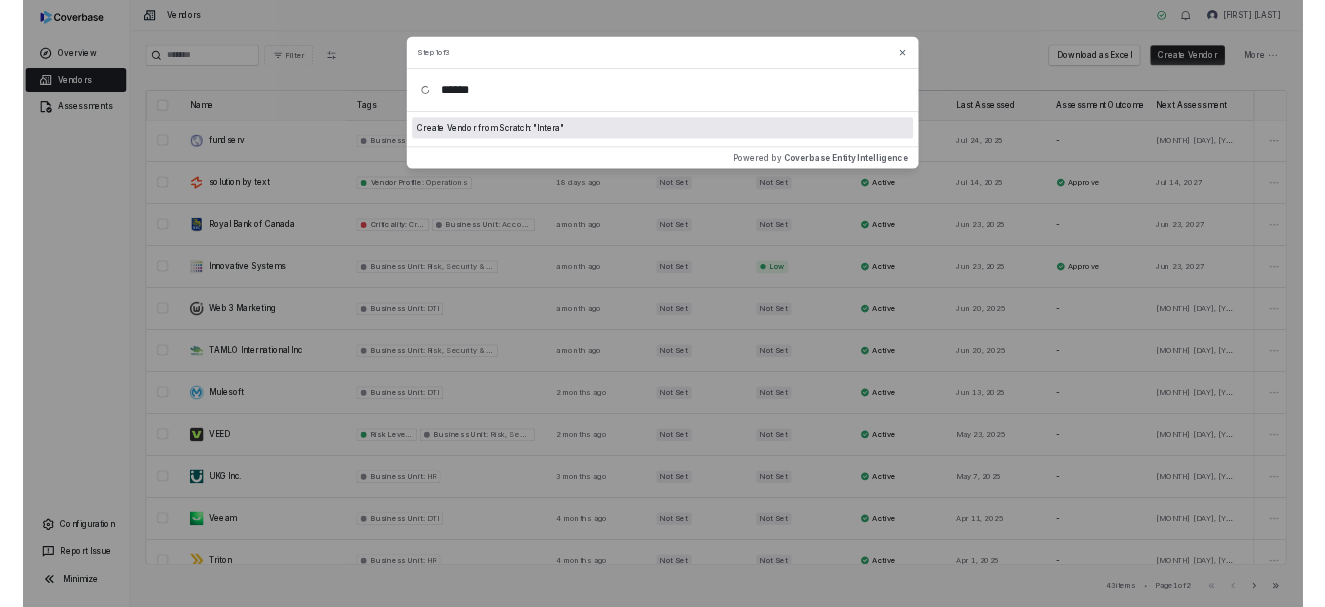 scroll, scrollTop: 0, scrollLeft: 0, axis: both 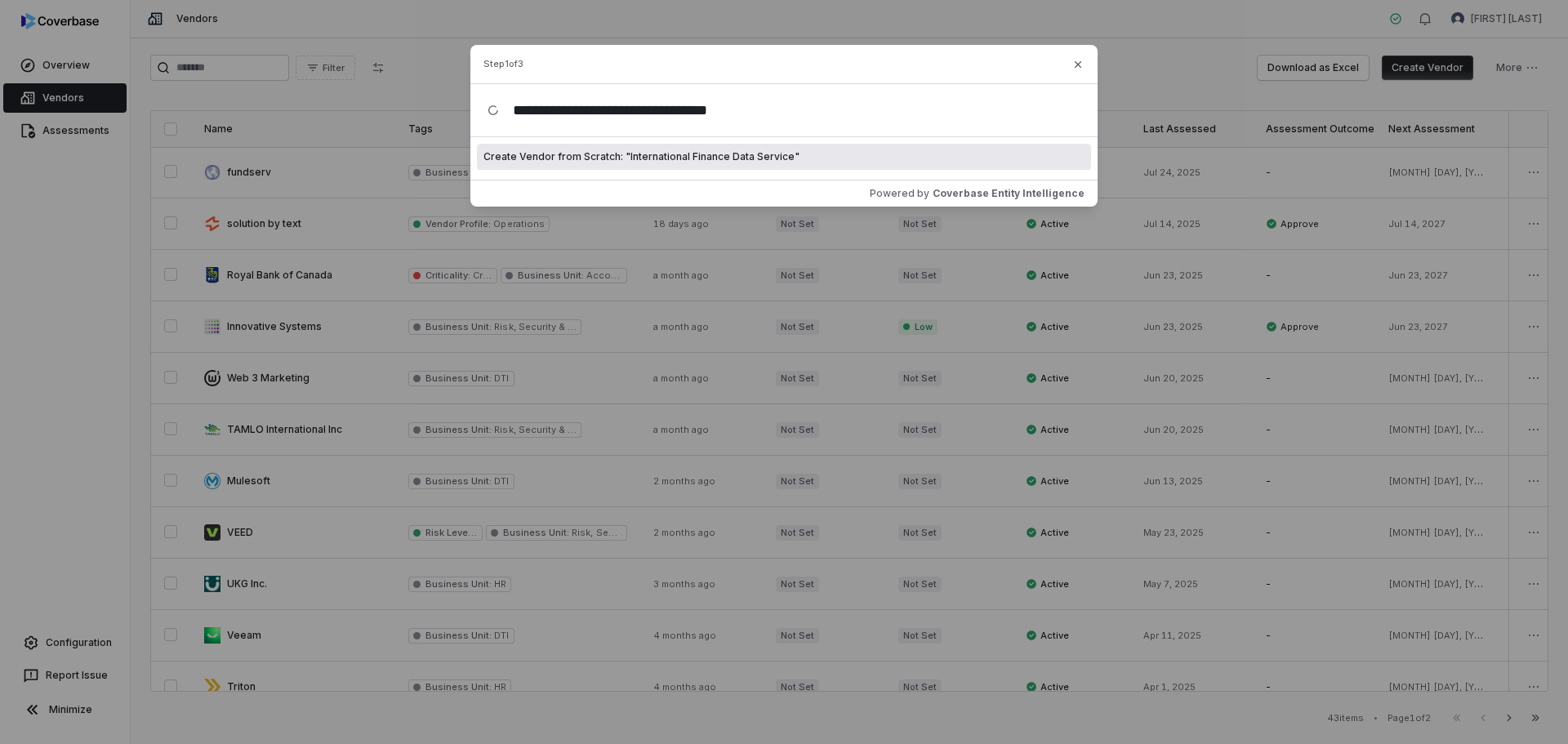 type on "**********" 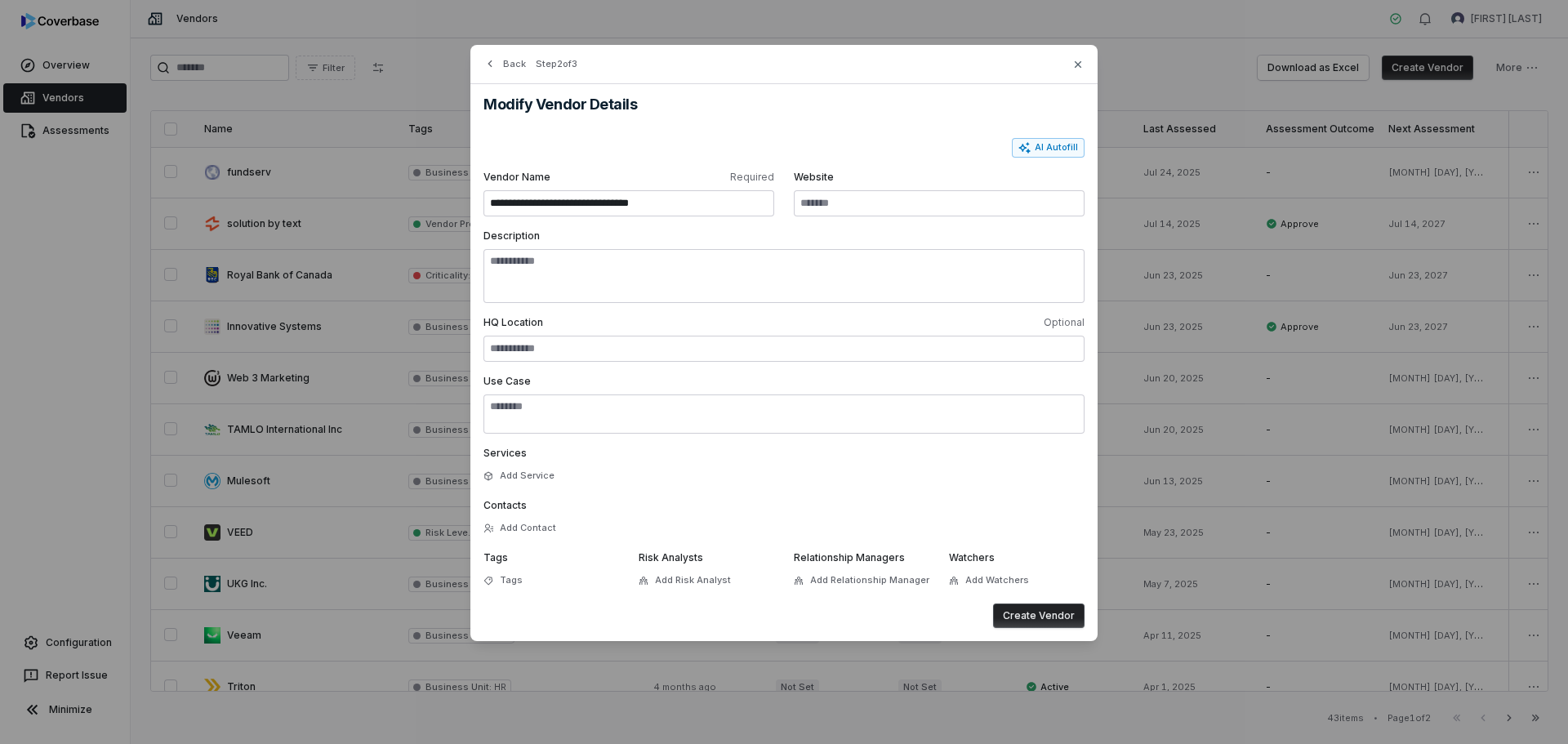click on "**********" at bounding box center (629, 203) 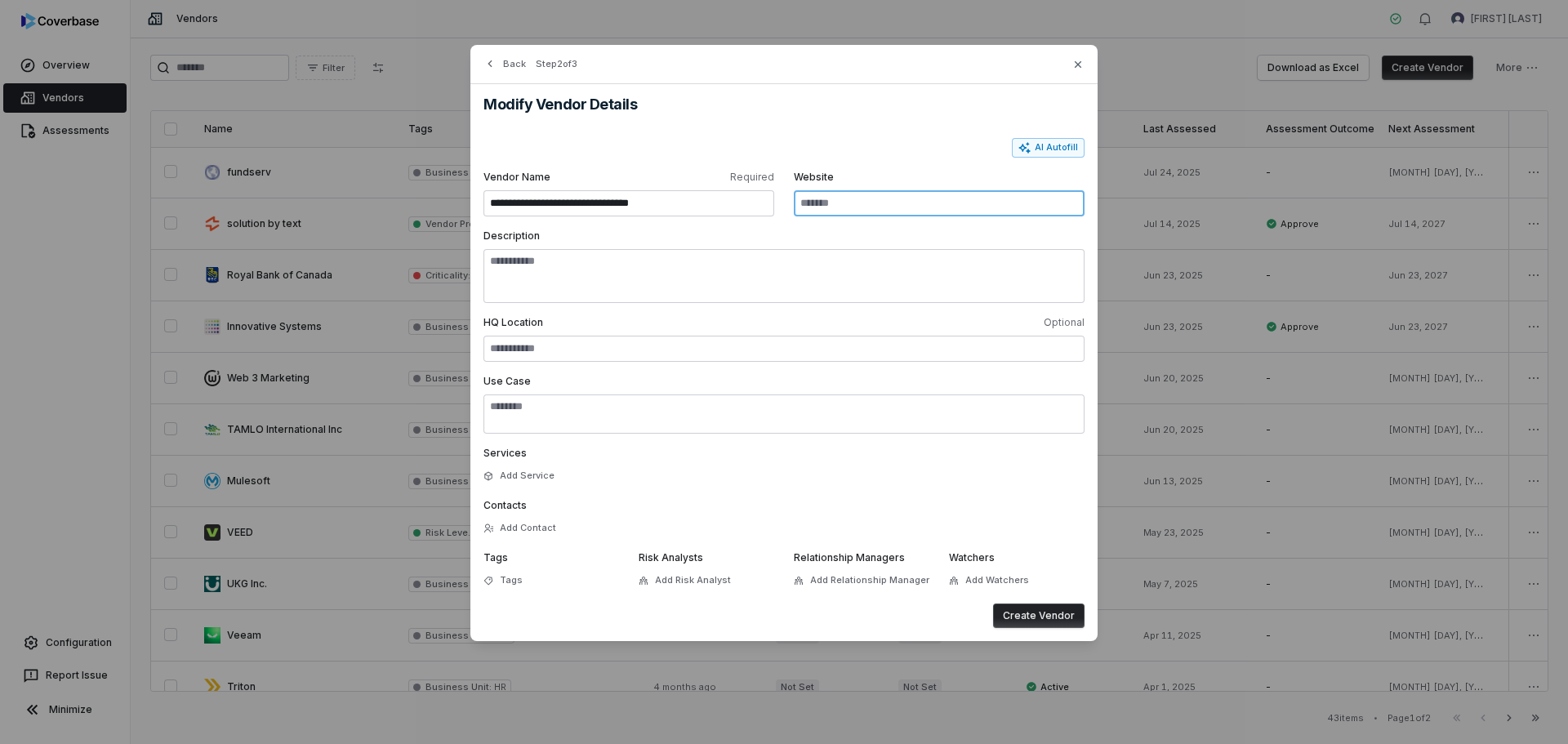 click on "Website" at bounding box center [939, 203] 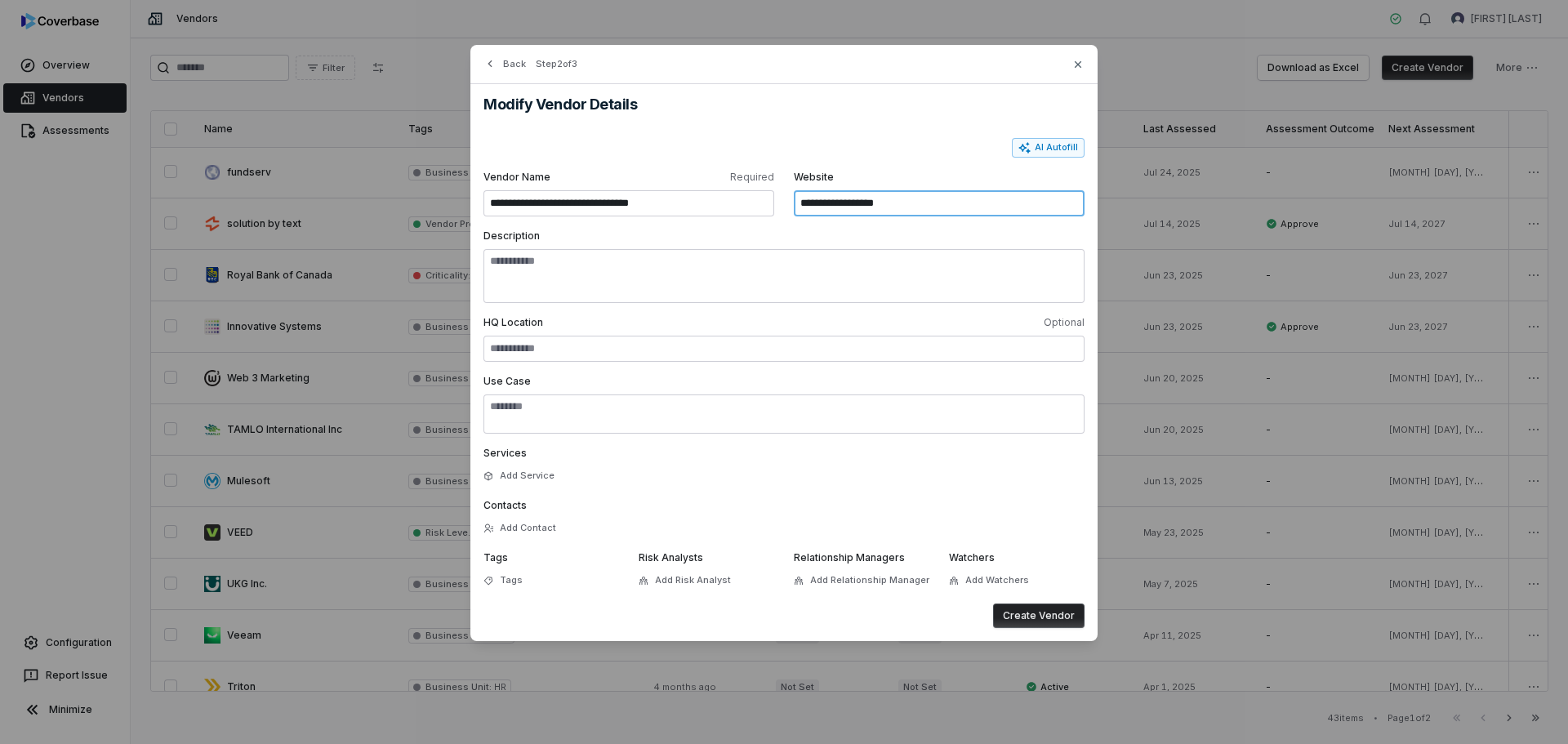 click on "**********" at bounding box center [939, 203] 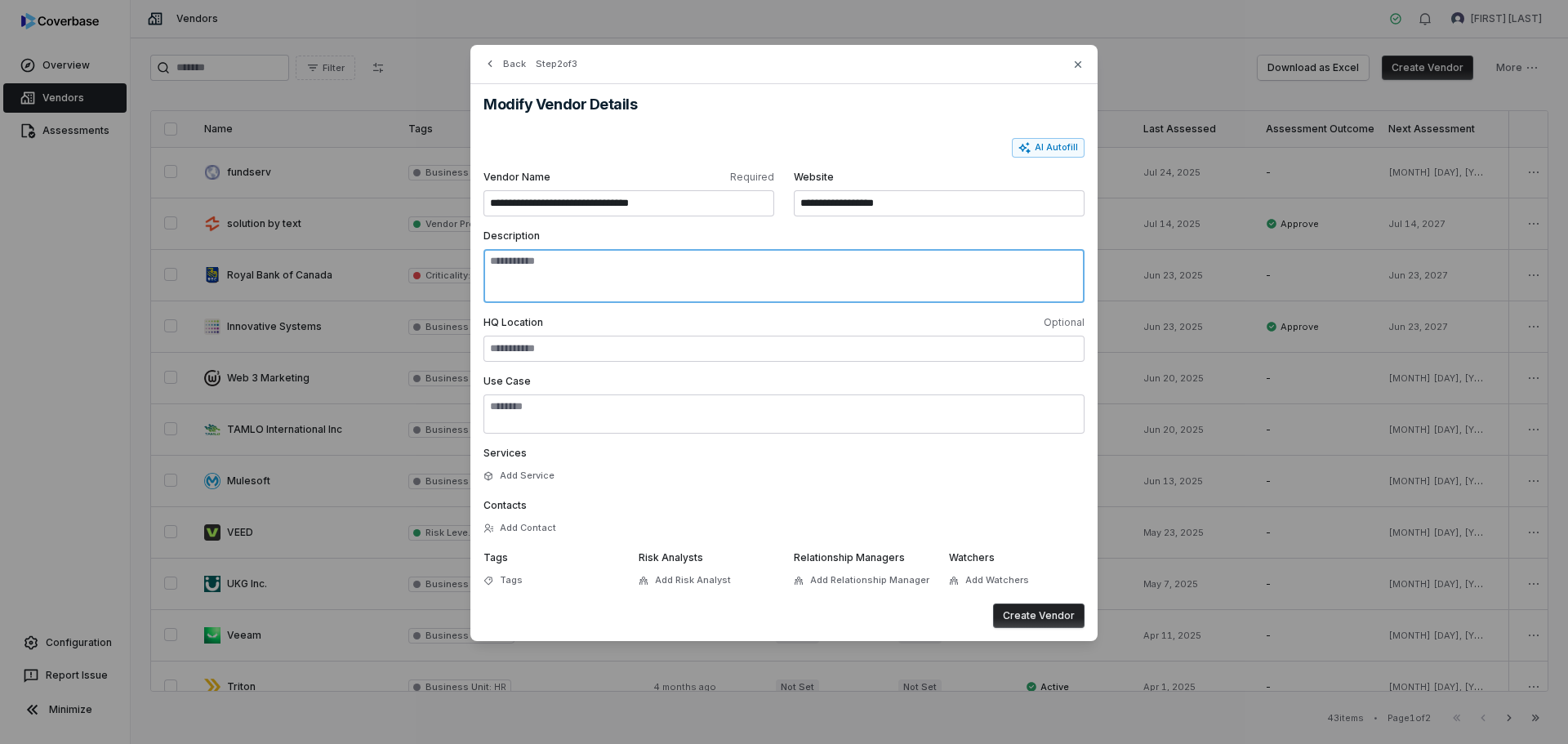 click on "Description" at bounding box center (784, 276) 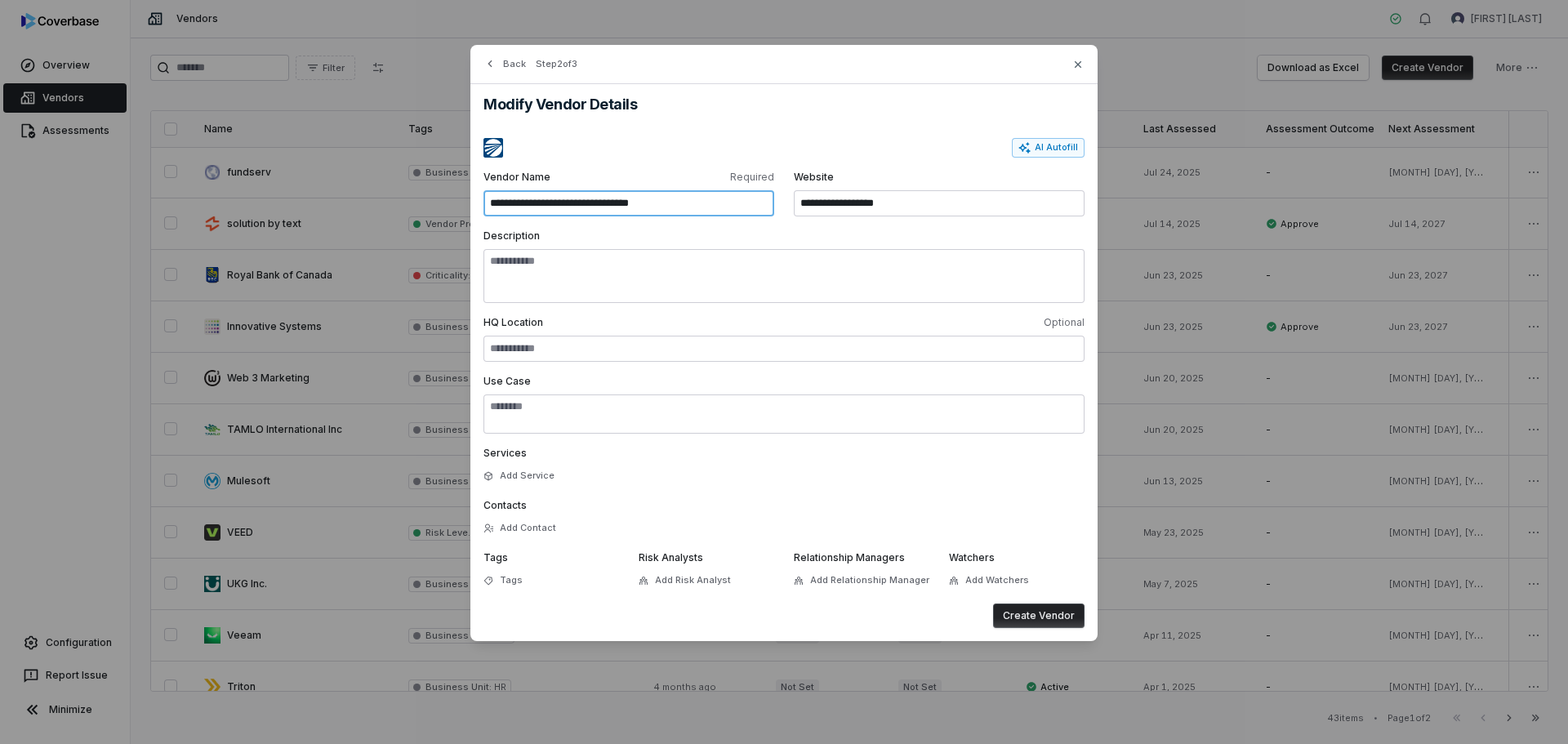 drag, startPoint x: 678, startPoint y: 203, endPoint x: 367, endPoint y: 184, distance: 311.57985 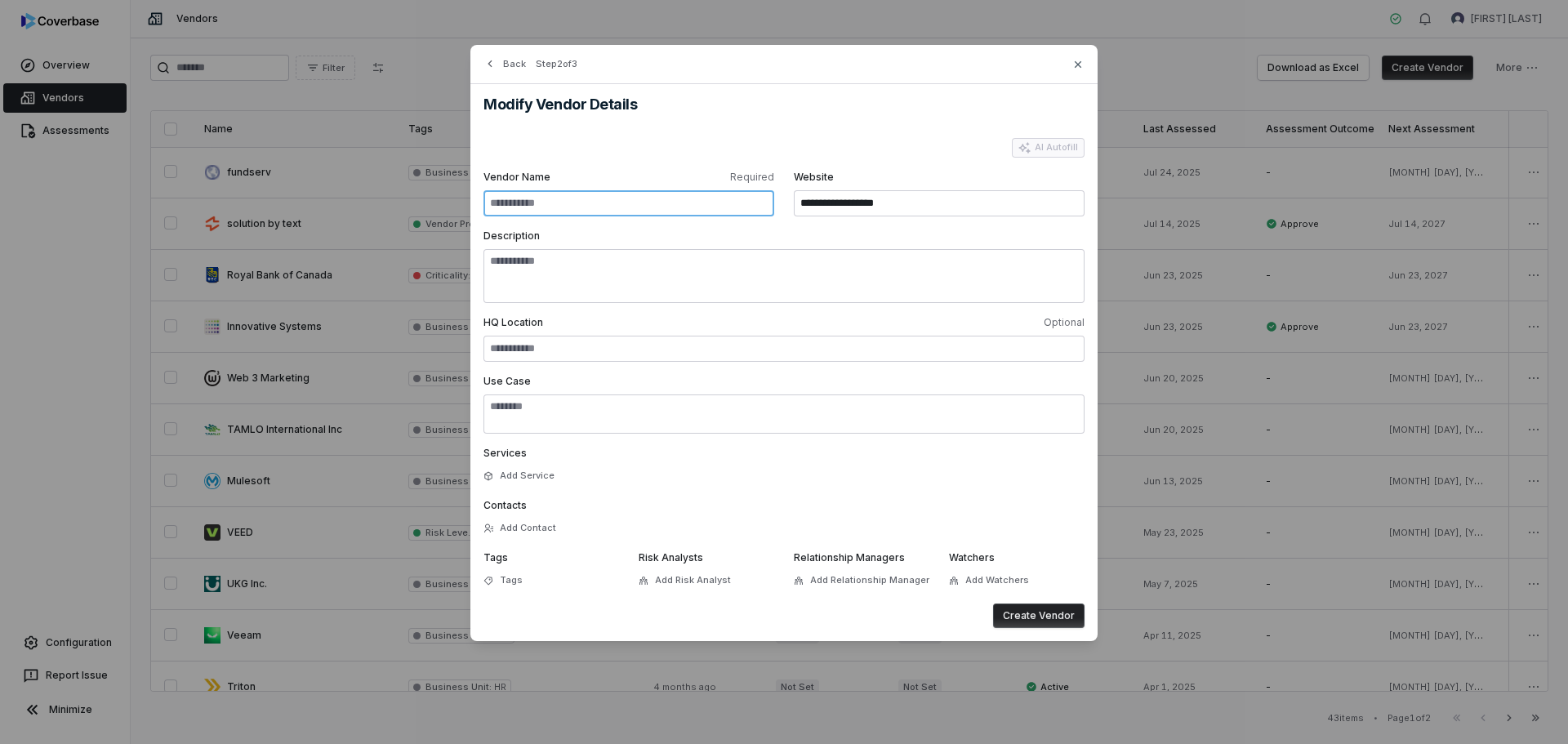 type 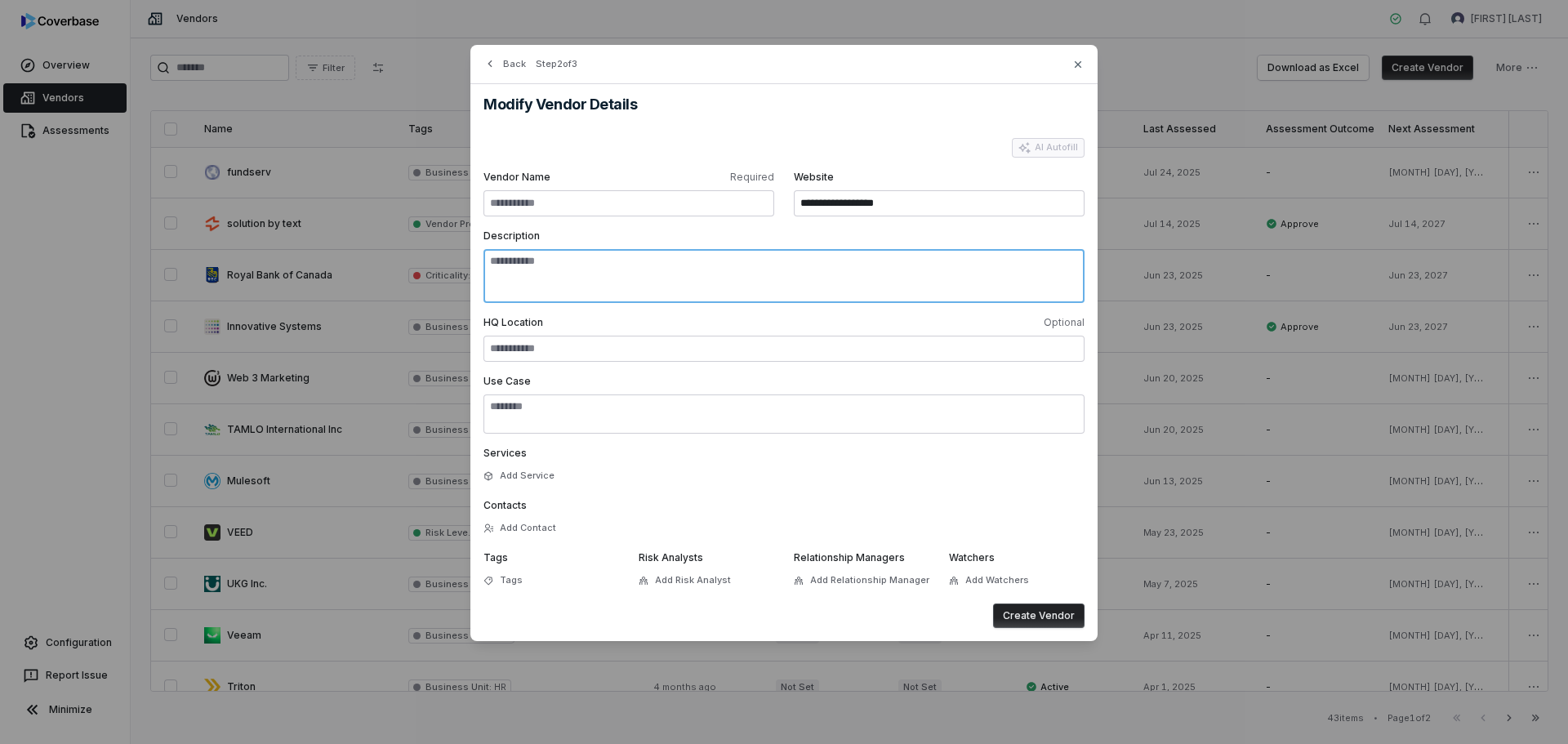 click on "Description" at bounding box center (784, 276) 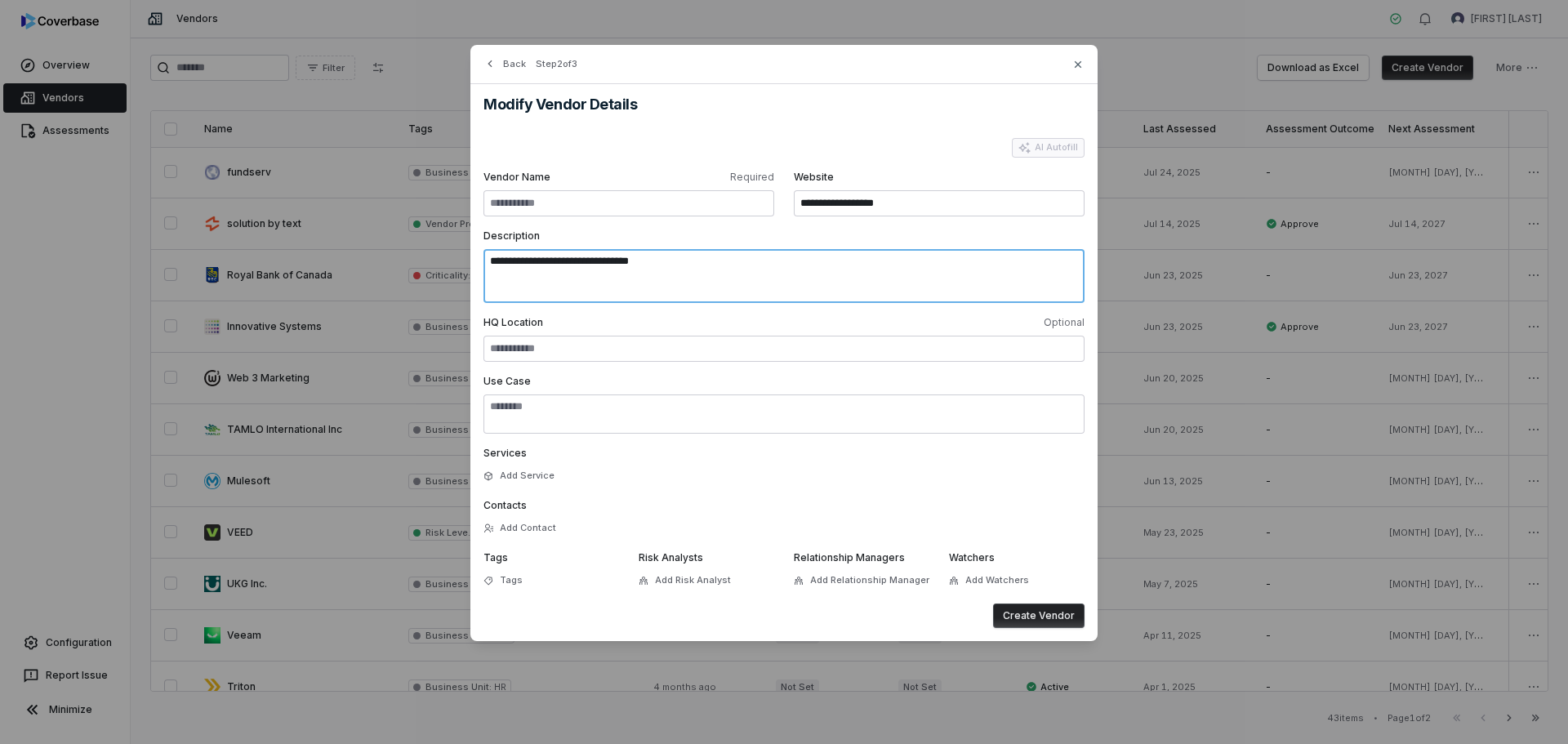 type on "**********" 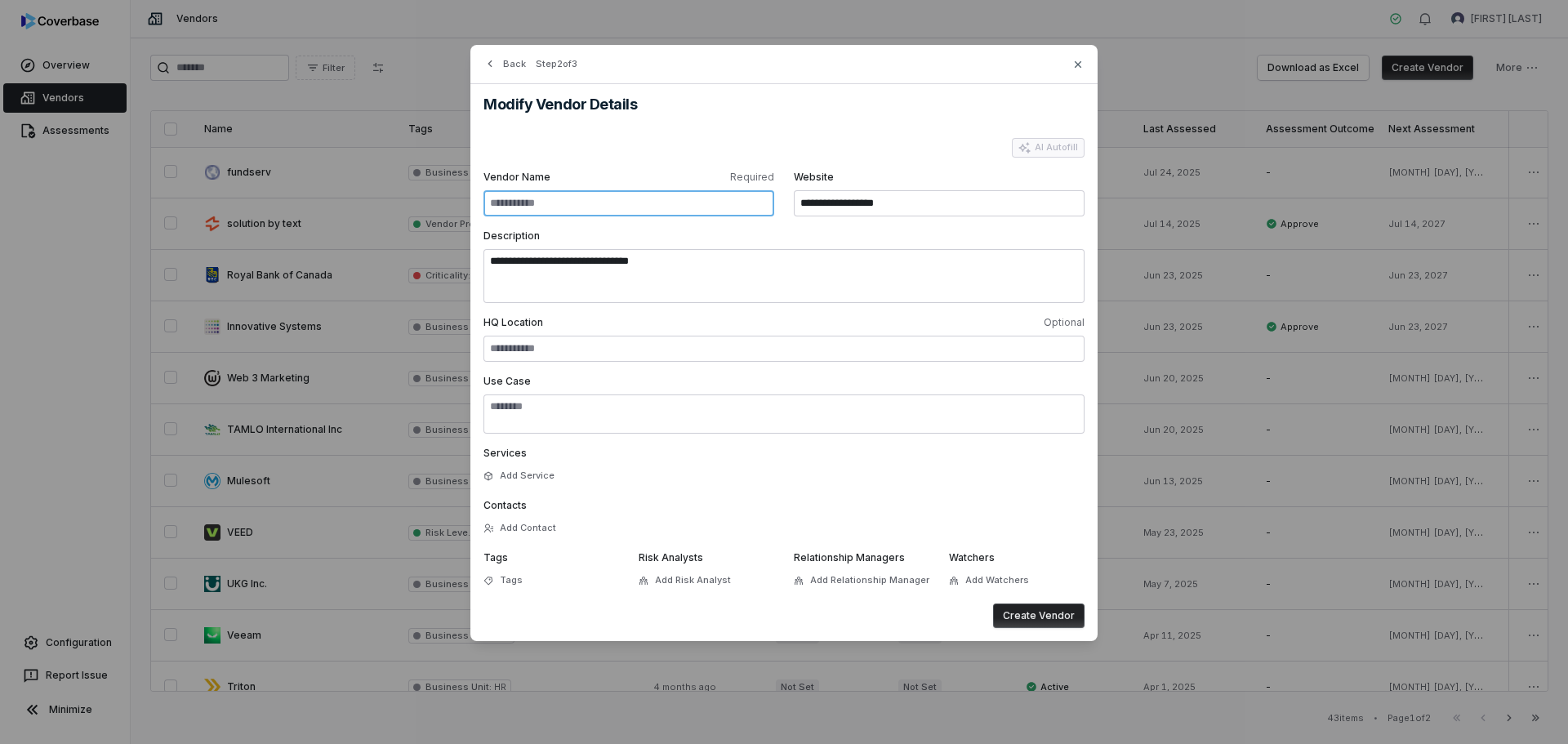 click on "Vendor Name Required" at bounding box center [629, 203] 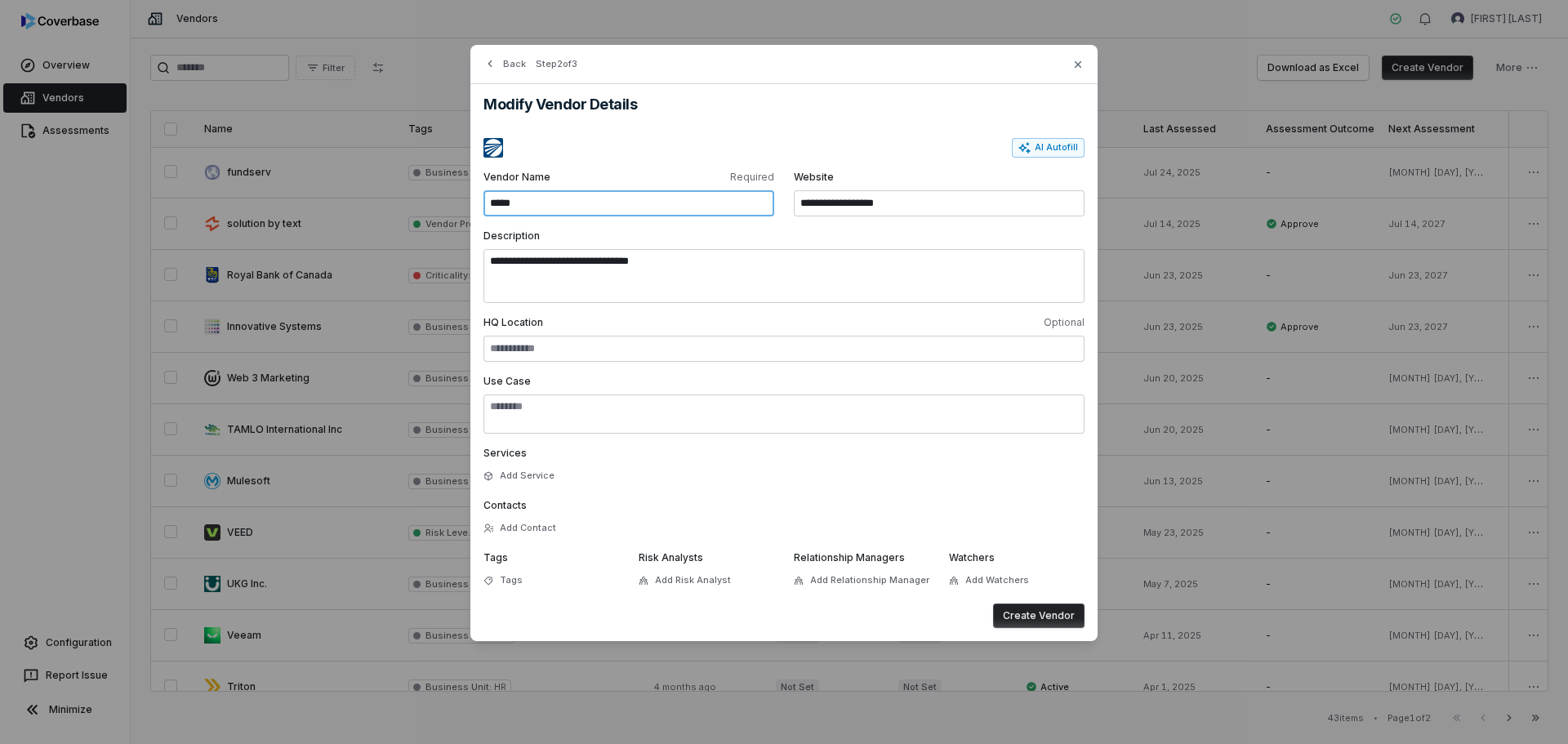 click on "****" at bounding box center [629, 203] 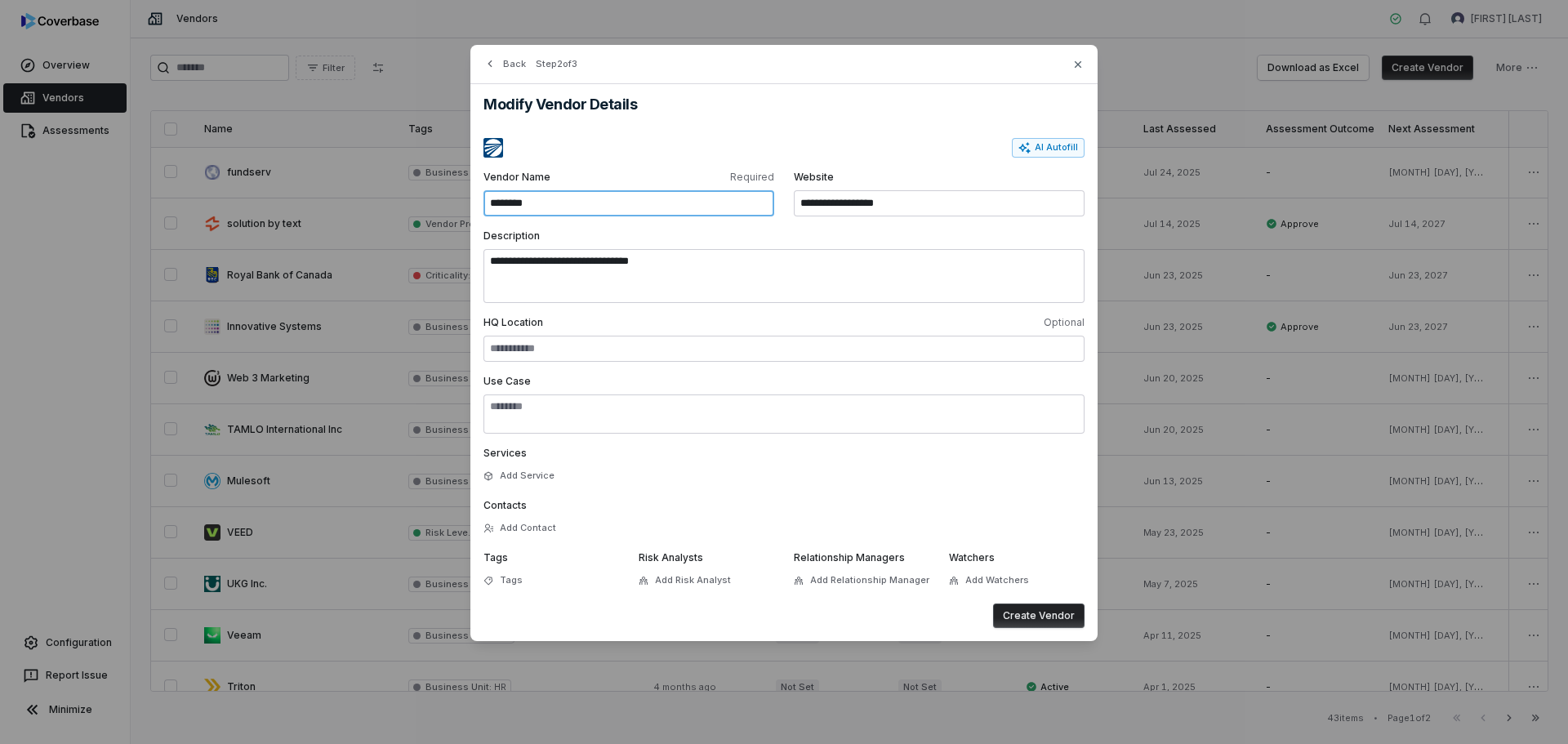 type on "********" 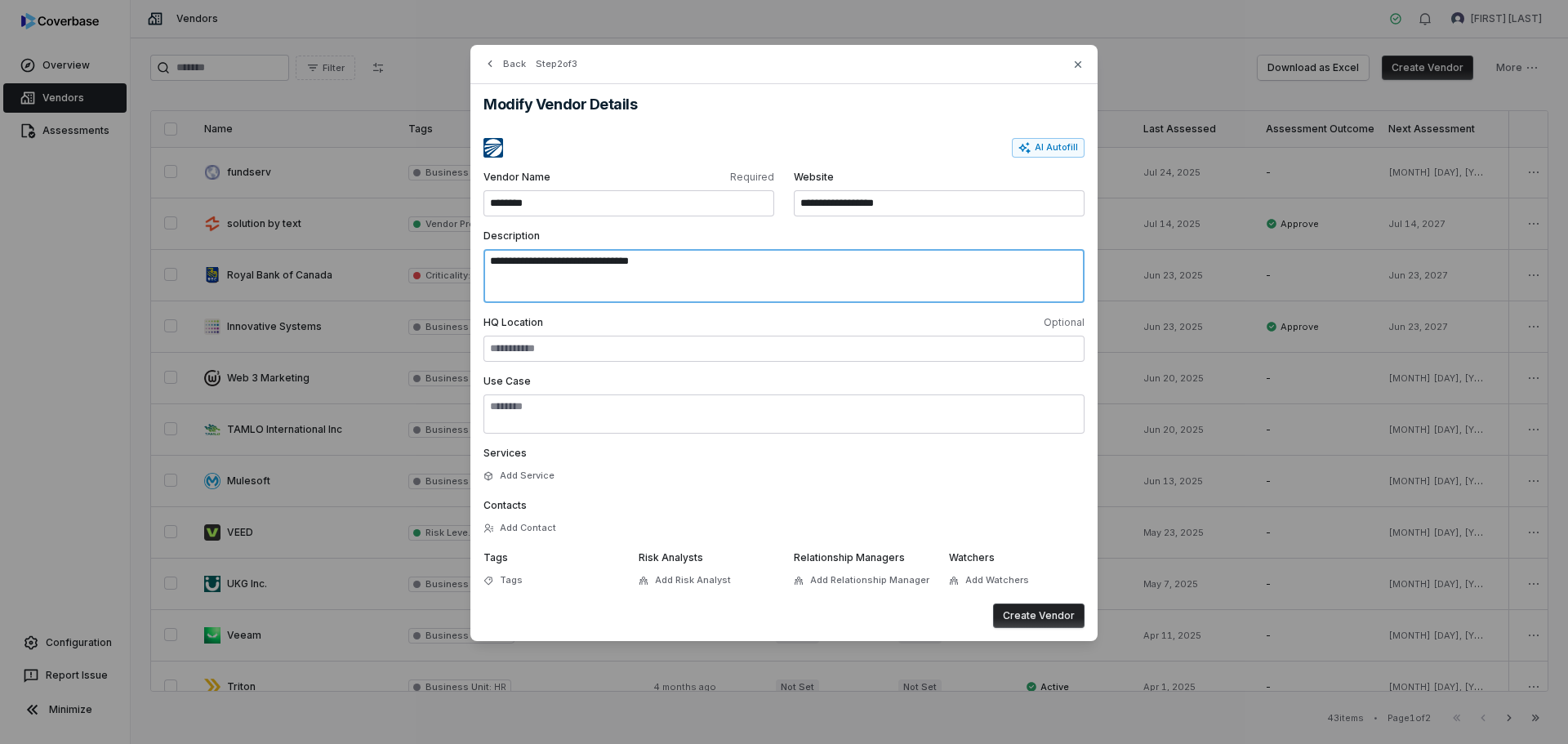 click on "**********" at bounding box center [784, 276] 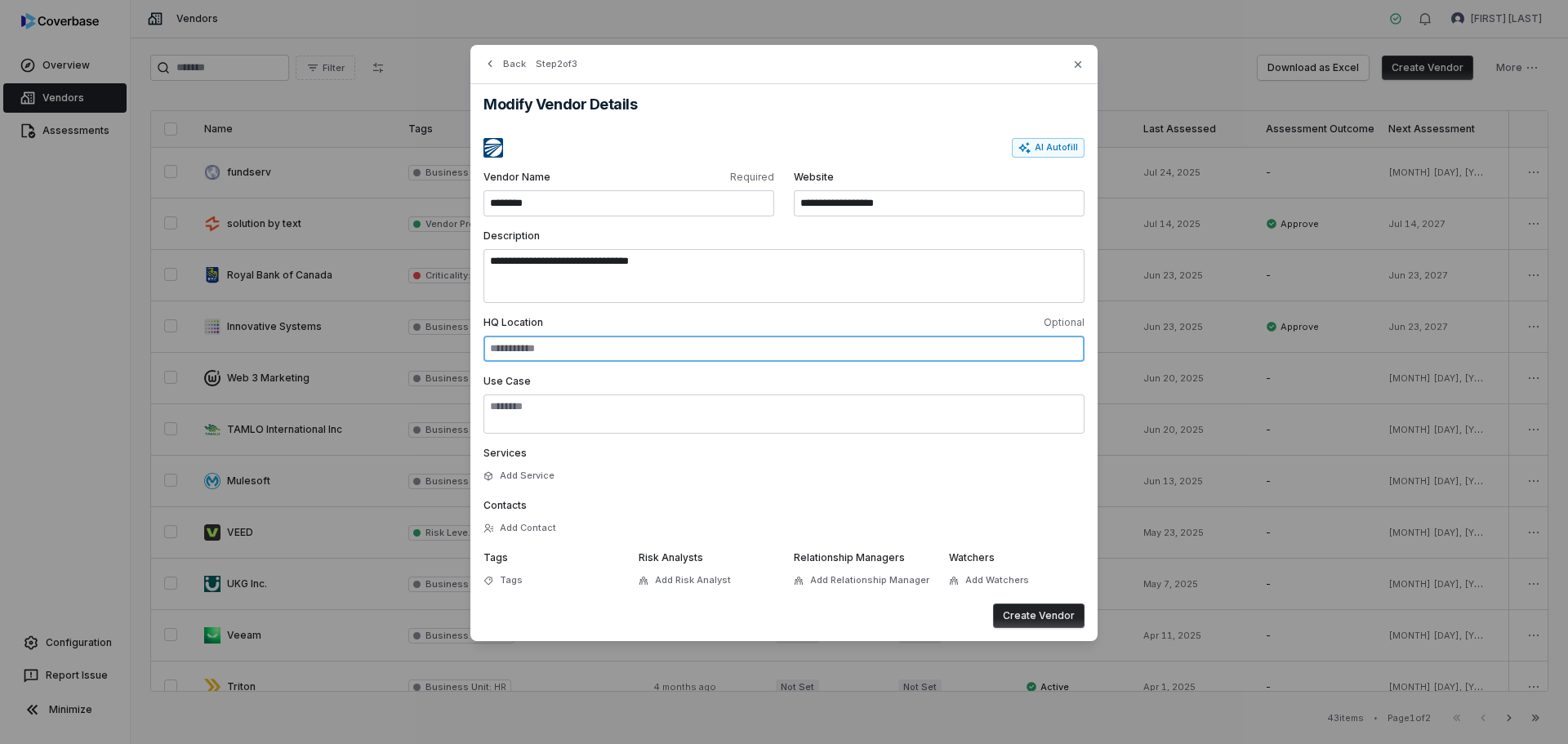 click on "HQ Location Optional" at bounding box center [784, 349] 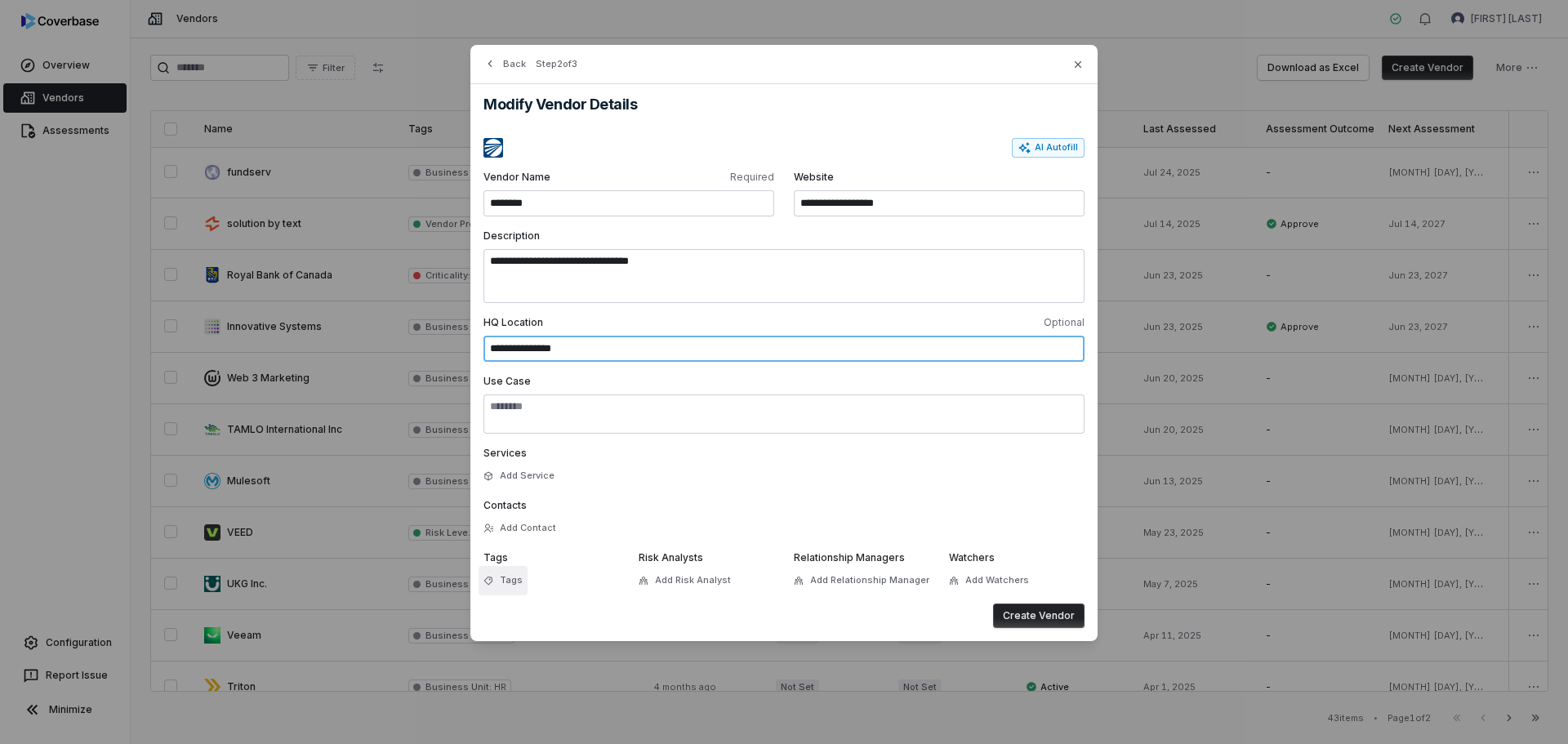 type on "**********" 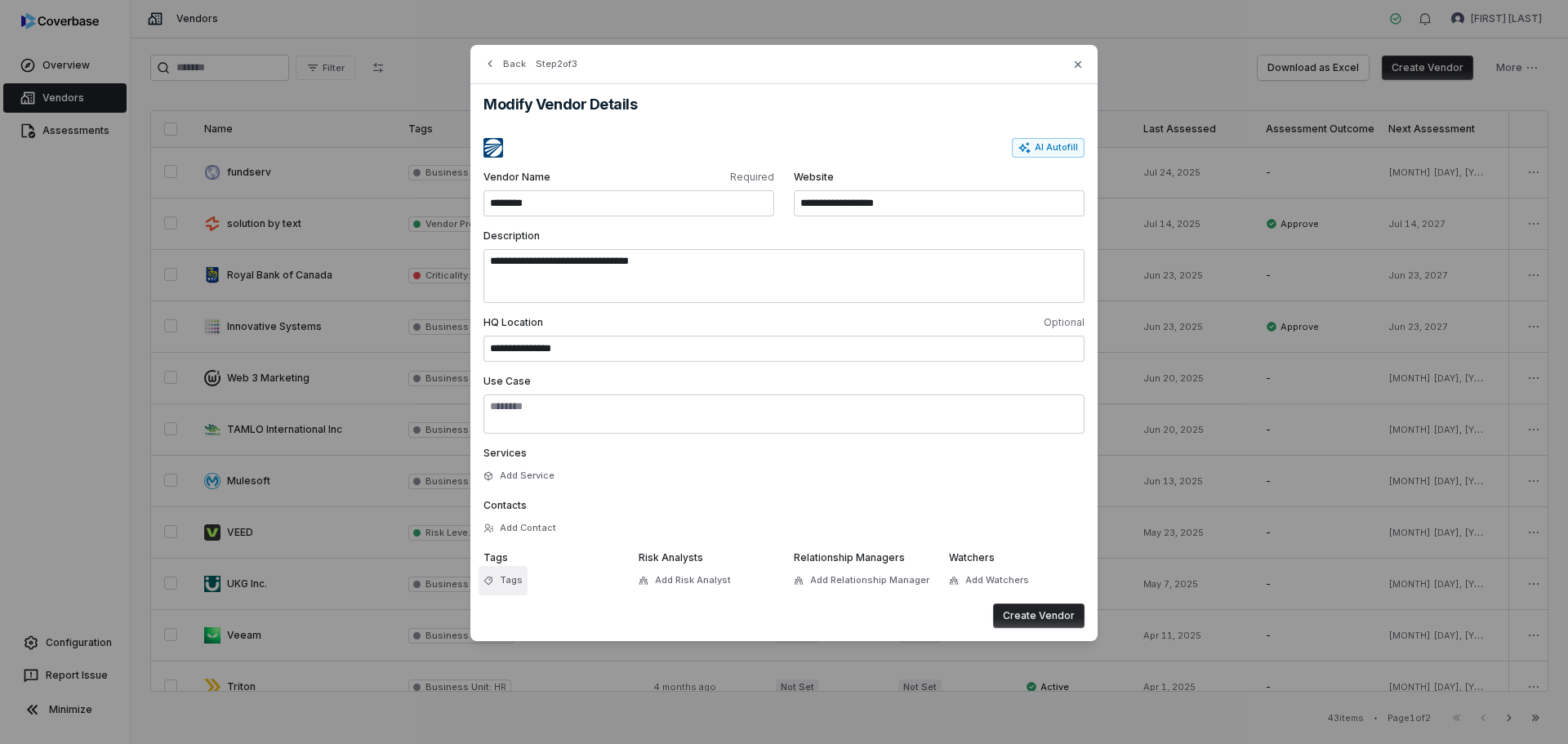 click on "Tags" at bounding box center [511, 580] 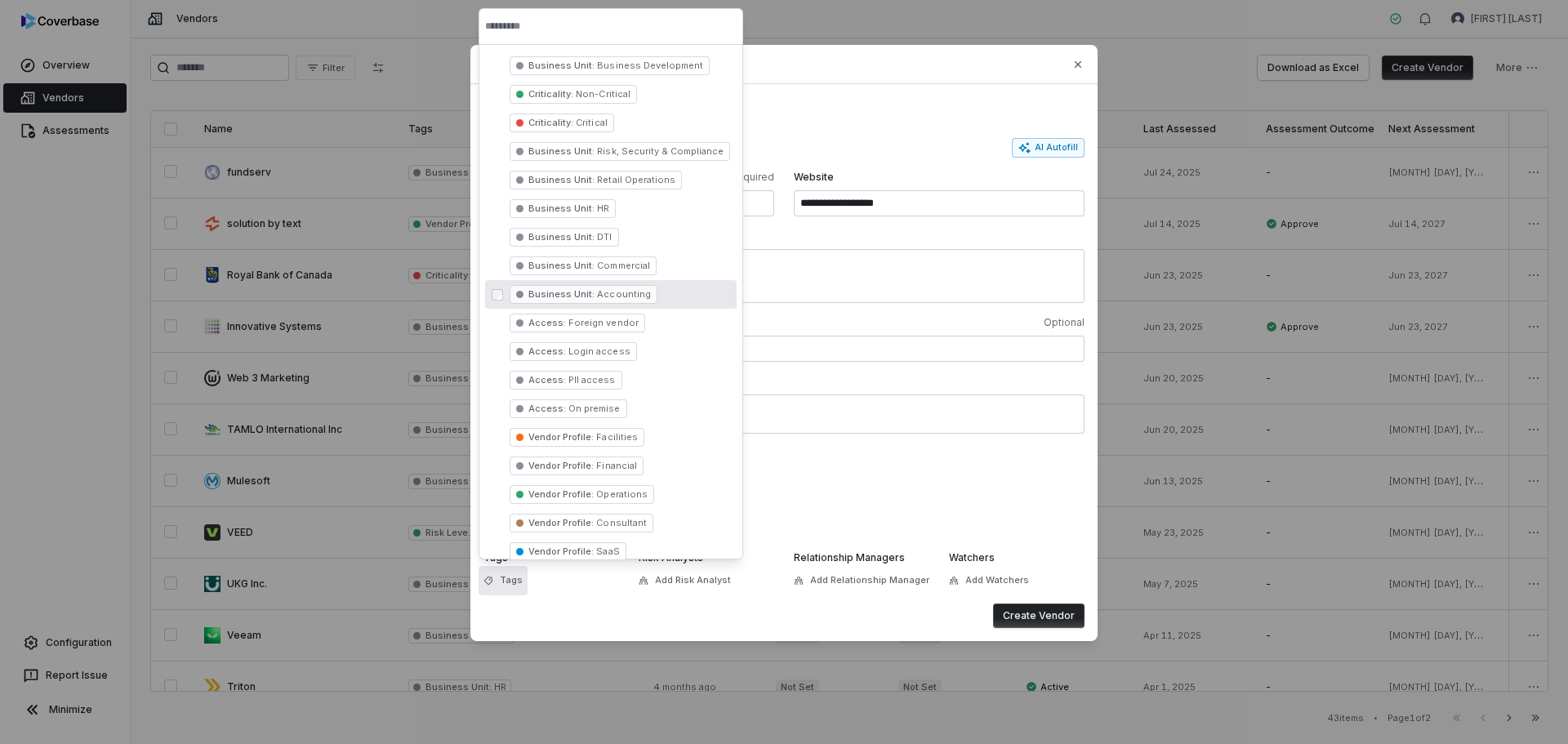 click on "Accounting" at bounding box center (622, 294) 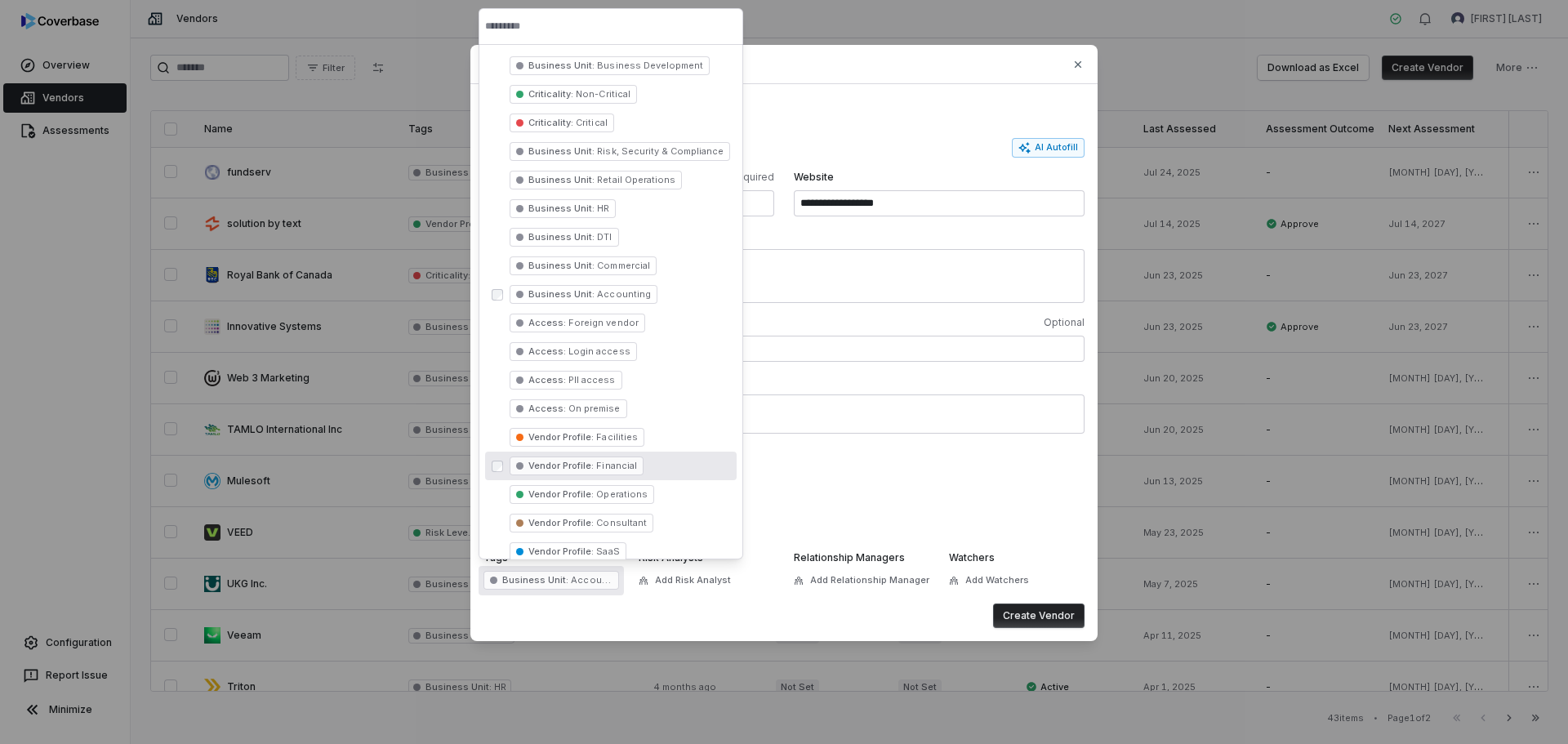 click on "Financial" at bounding box center (615, 466) 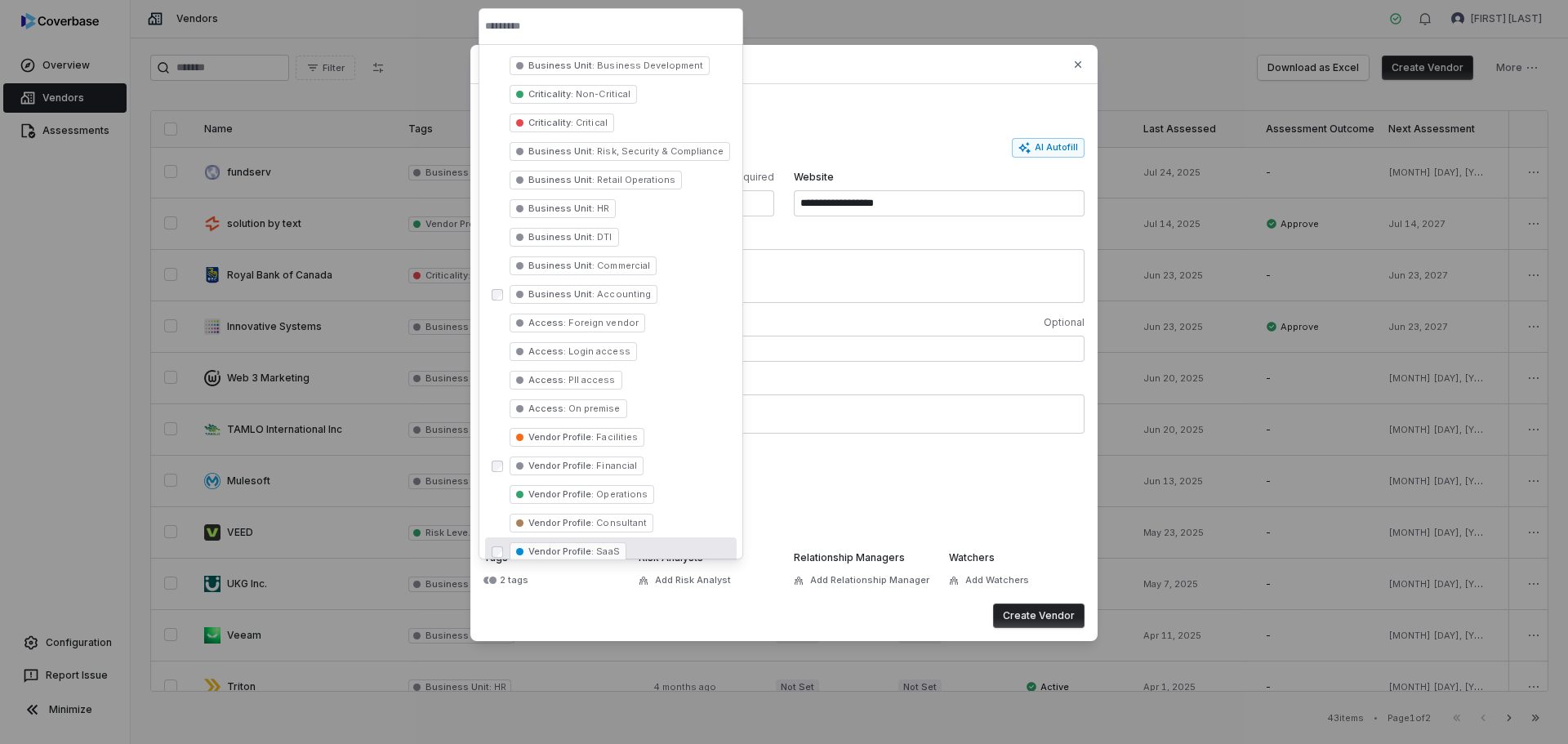 click on "Create Vendor" at bounding box center (784, 616) 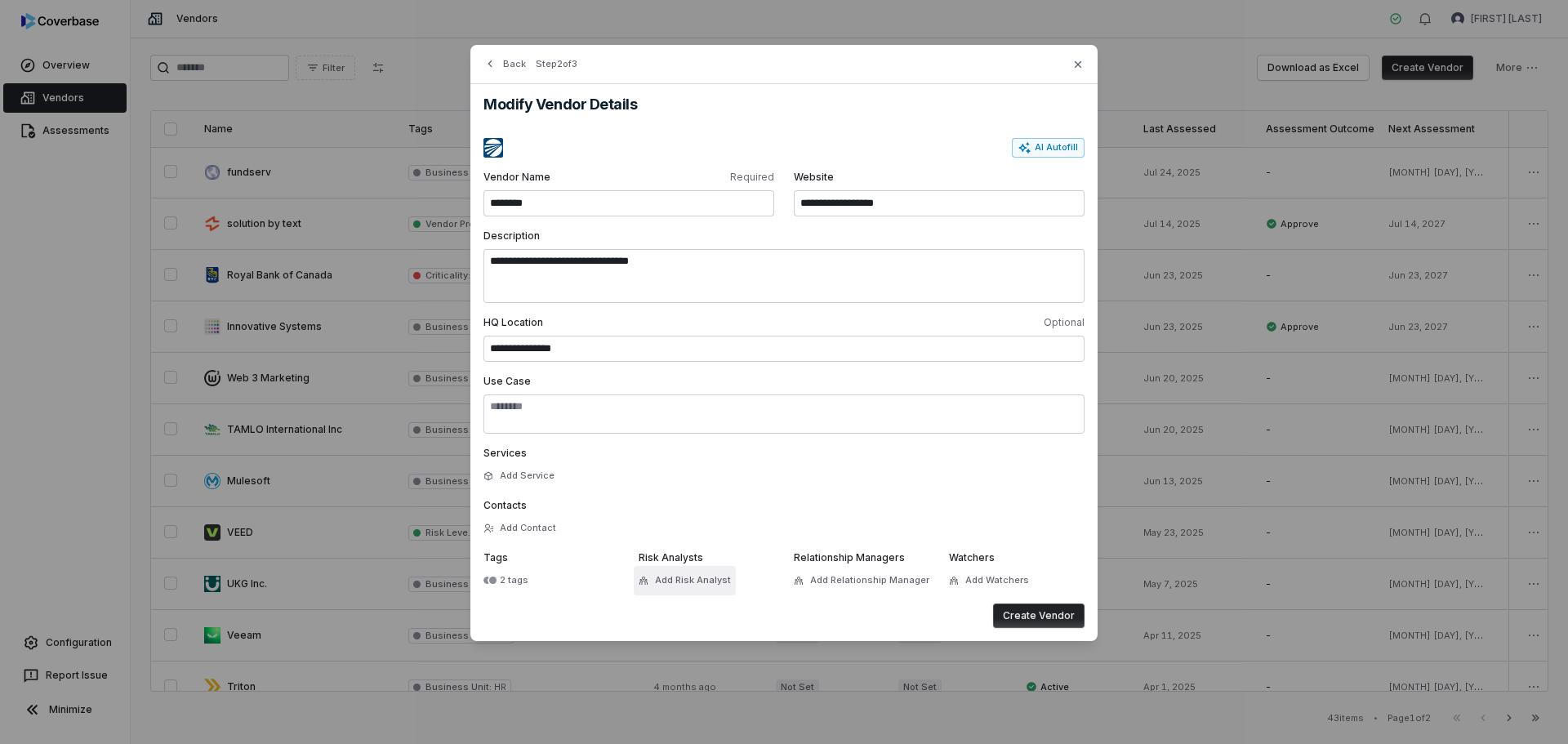 click on "Add Risk Analyst" at bounding box center (693, 580) 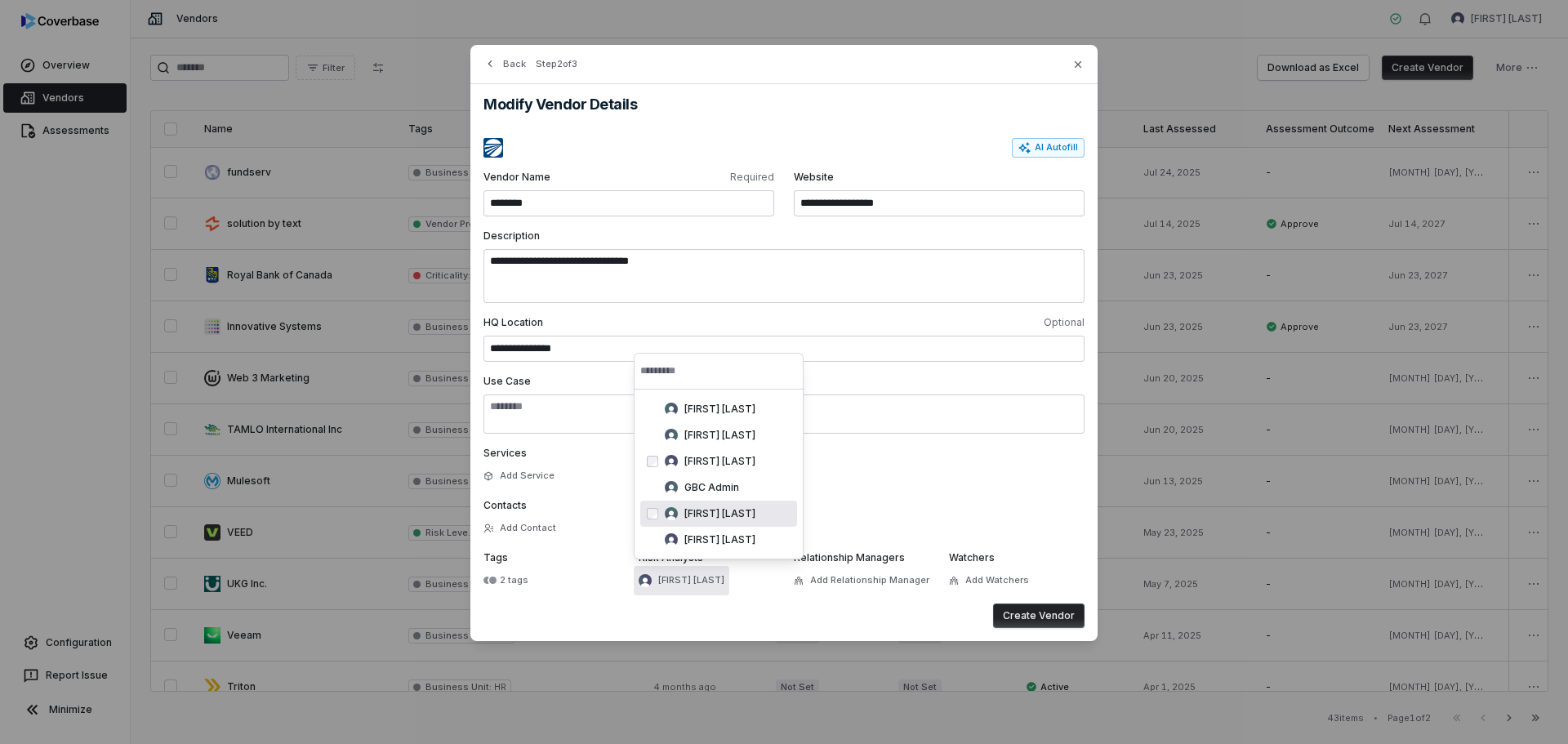 click on "Create Vendor" at bounding box center (784, 616) 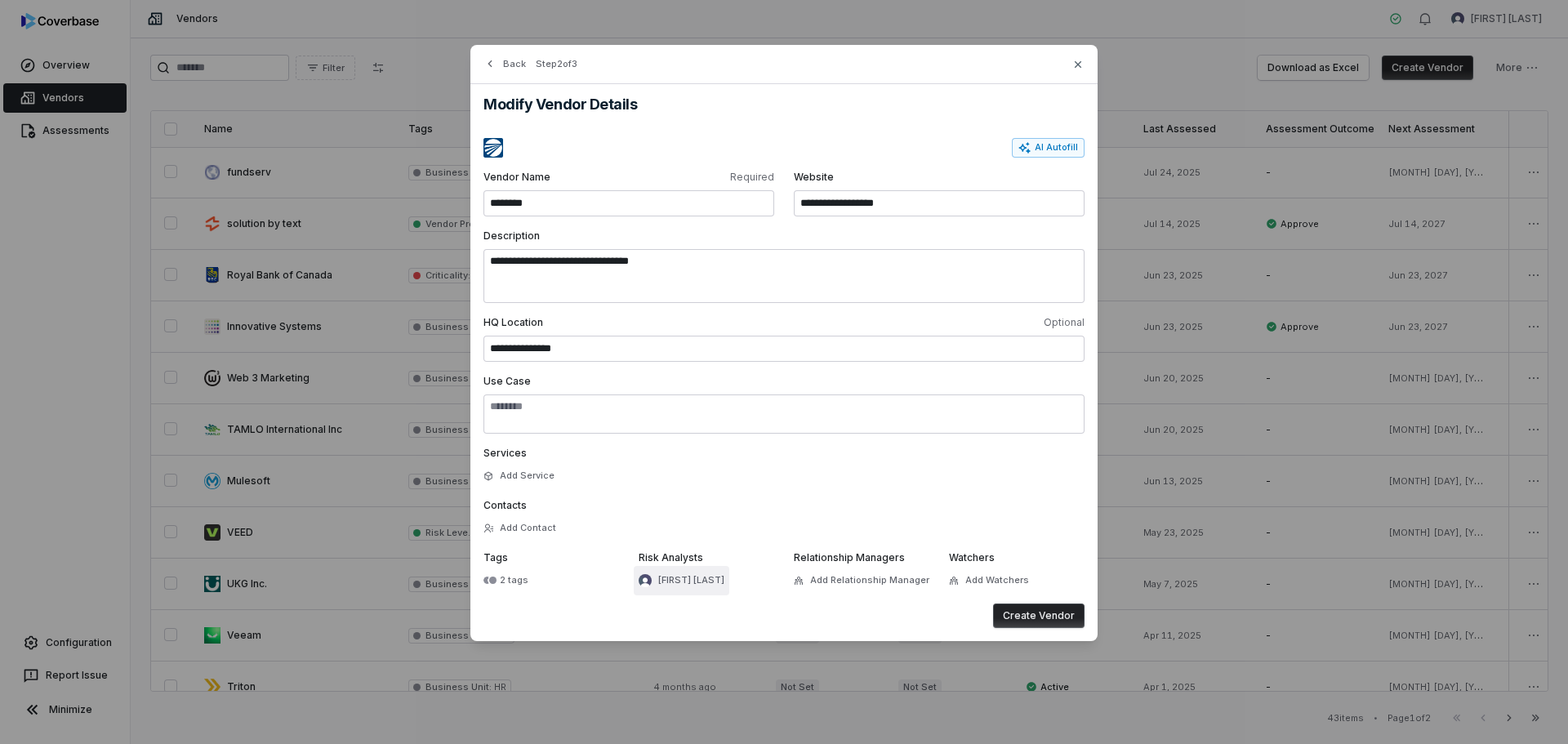 click on "[FIRST] [LAST]" at bounding box center [691, 580] 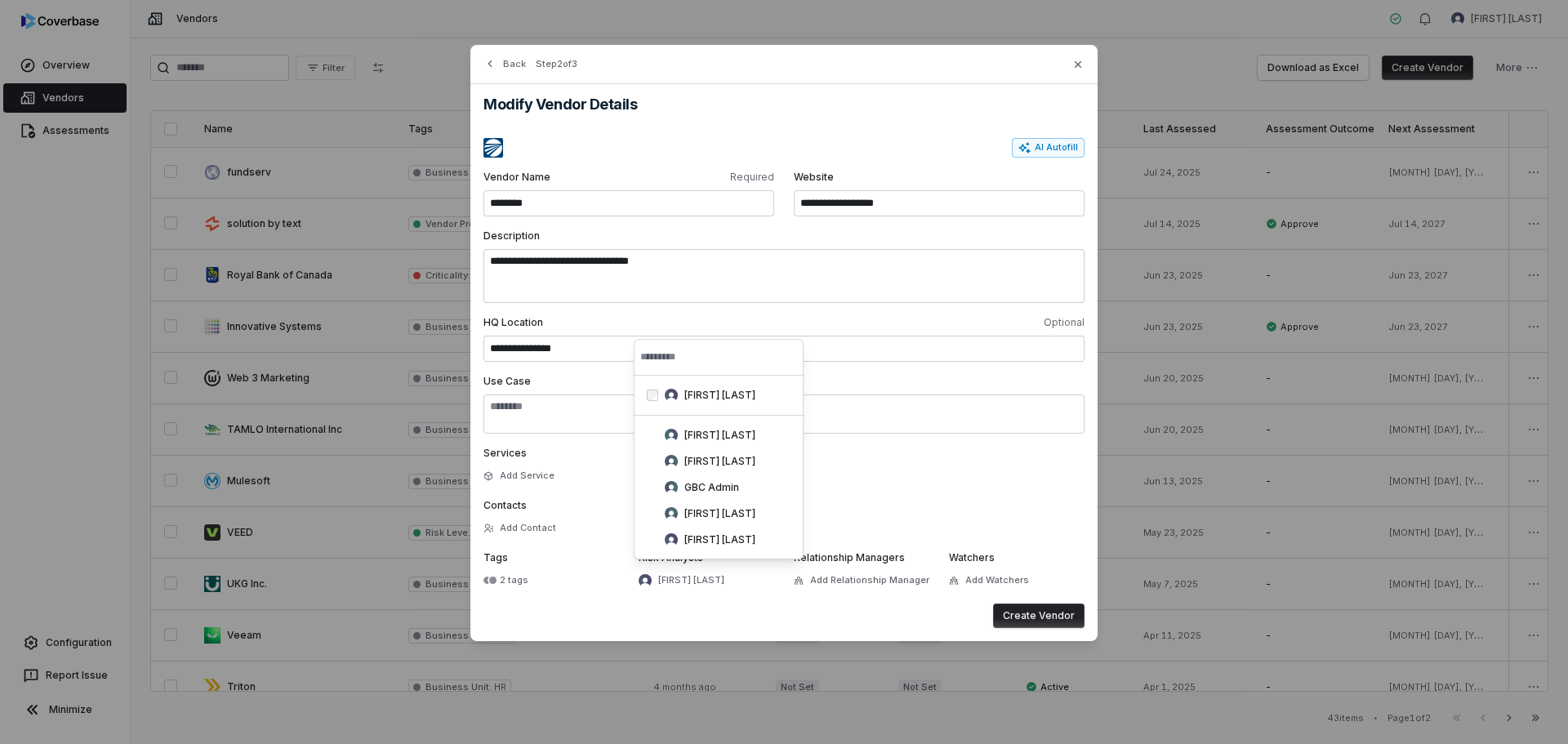 click on "Create Vendor" at bounding box center (784, 616) 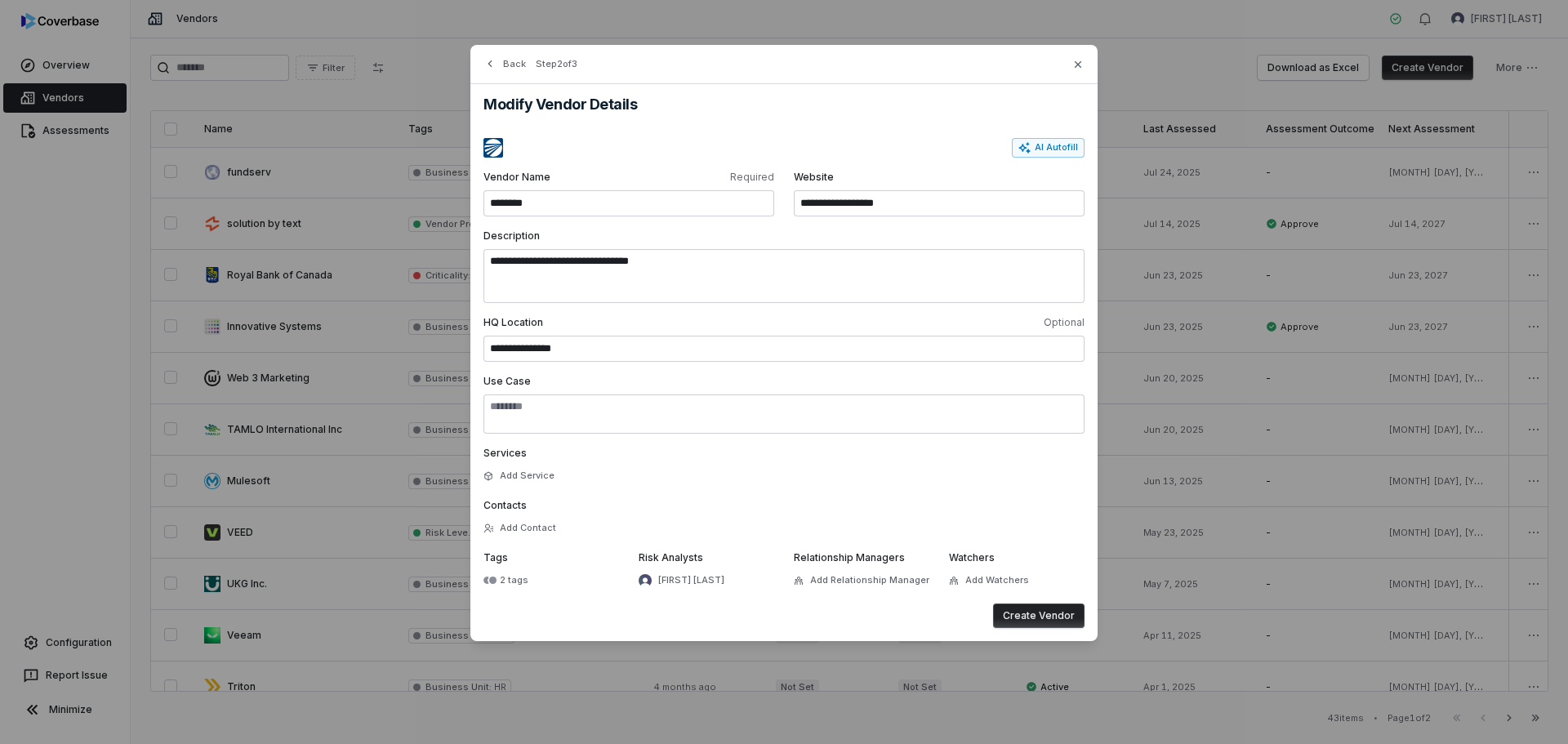 click on "Create Vendor" at bounding box center (1039, 616) 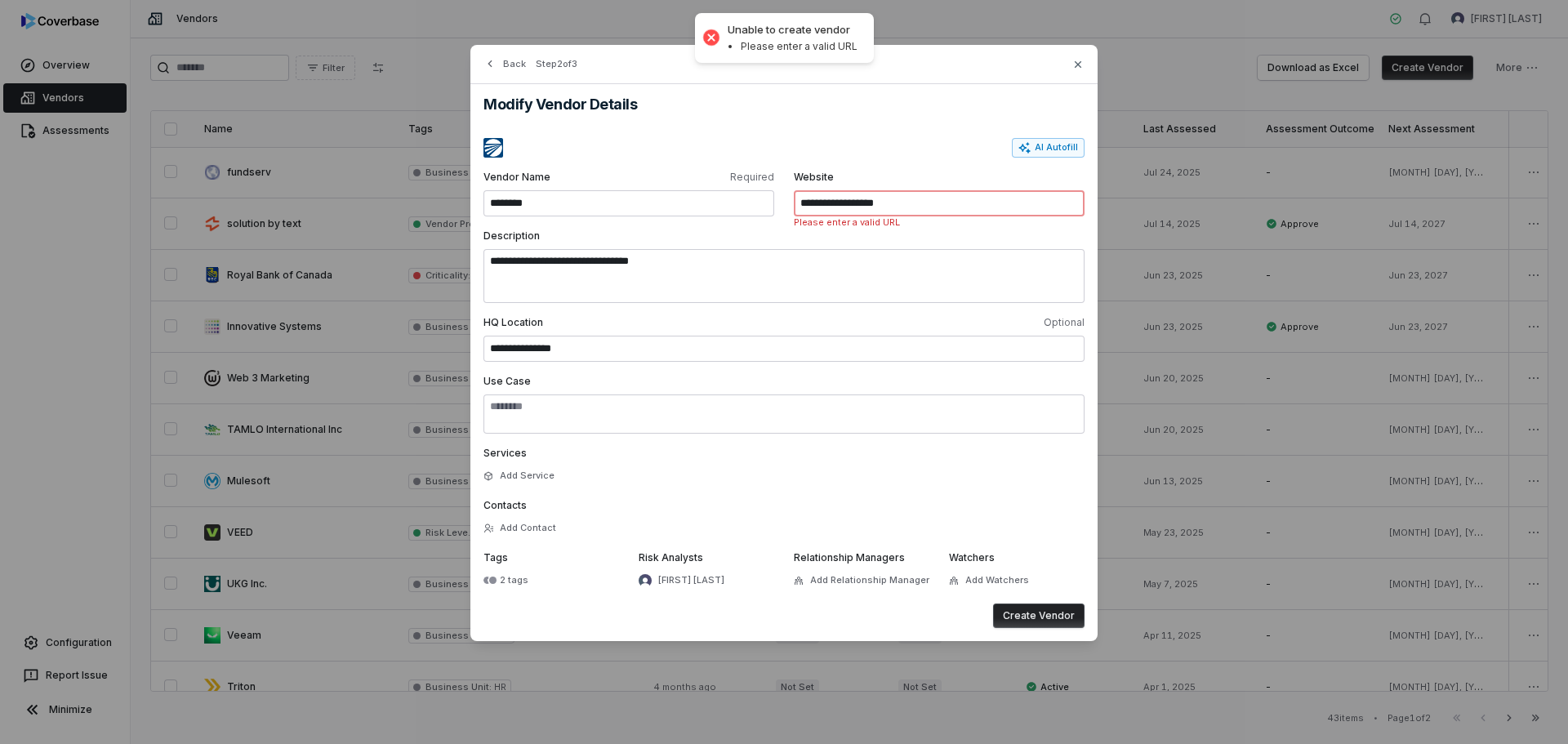 click on "**********" at bounding box center [939, 203] 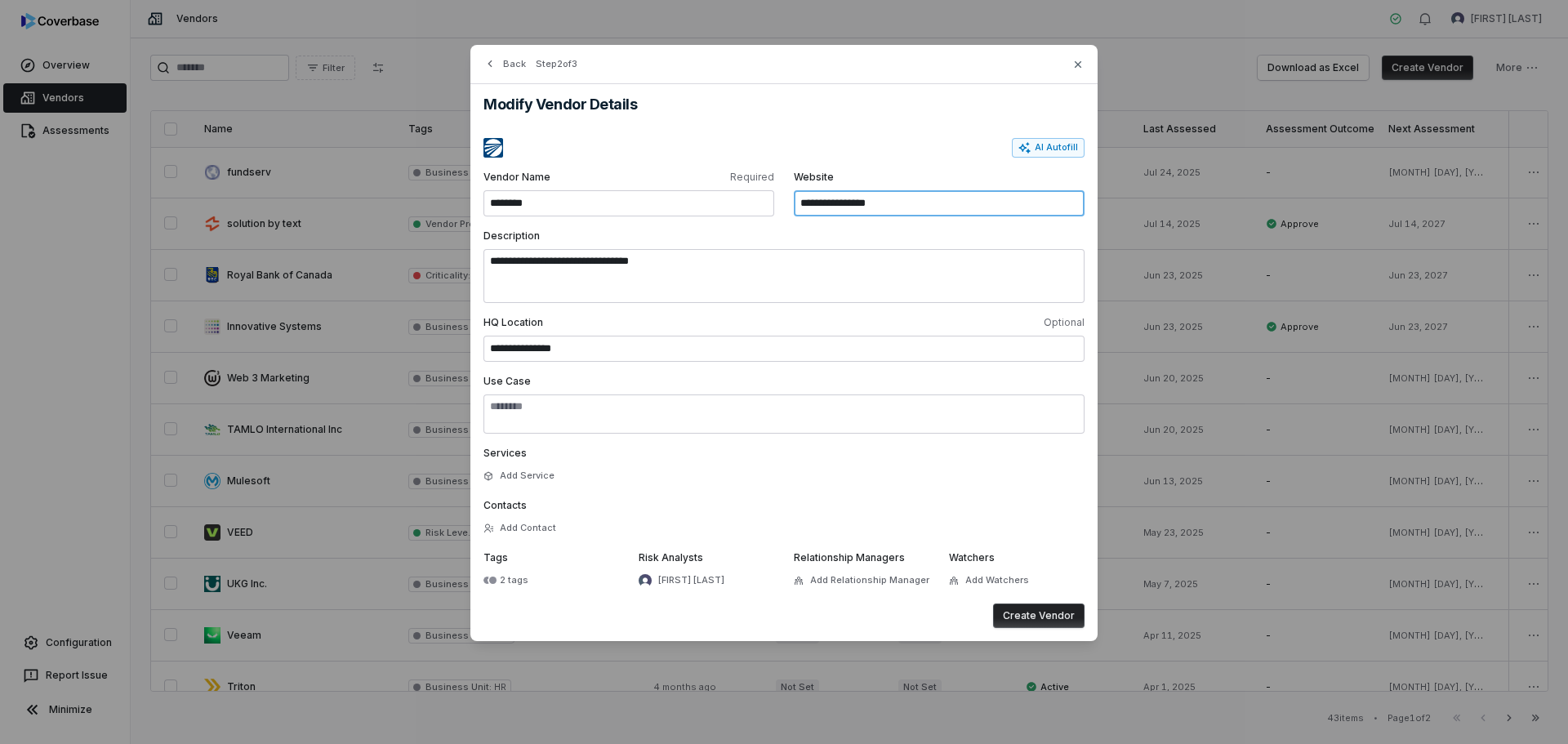 type on "**********" 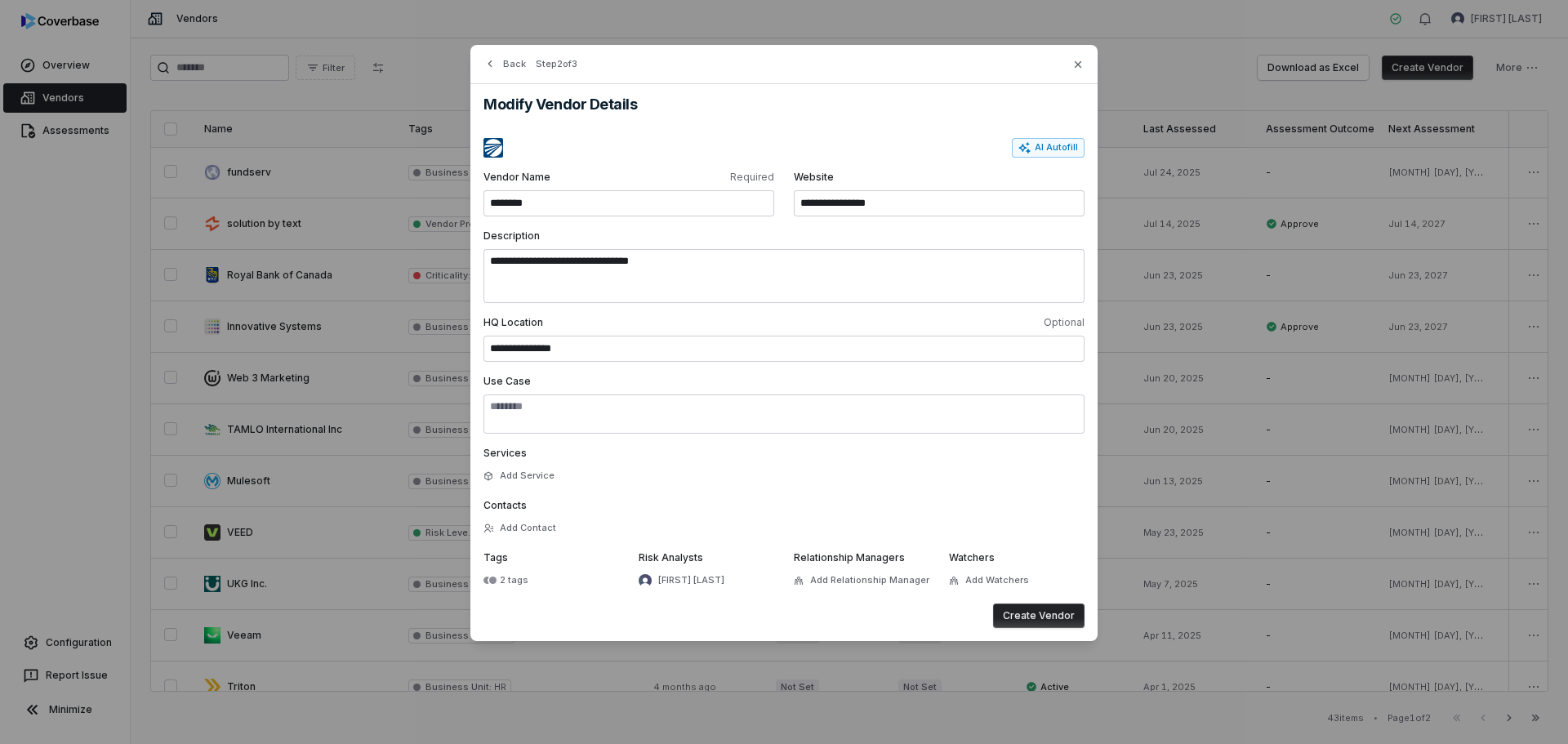 click on "Create Vendor" at bounding box center (1039, 616) 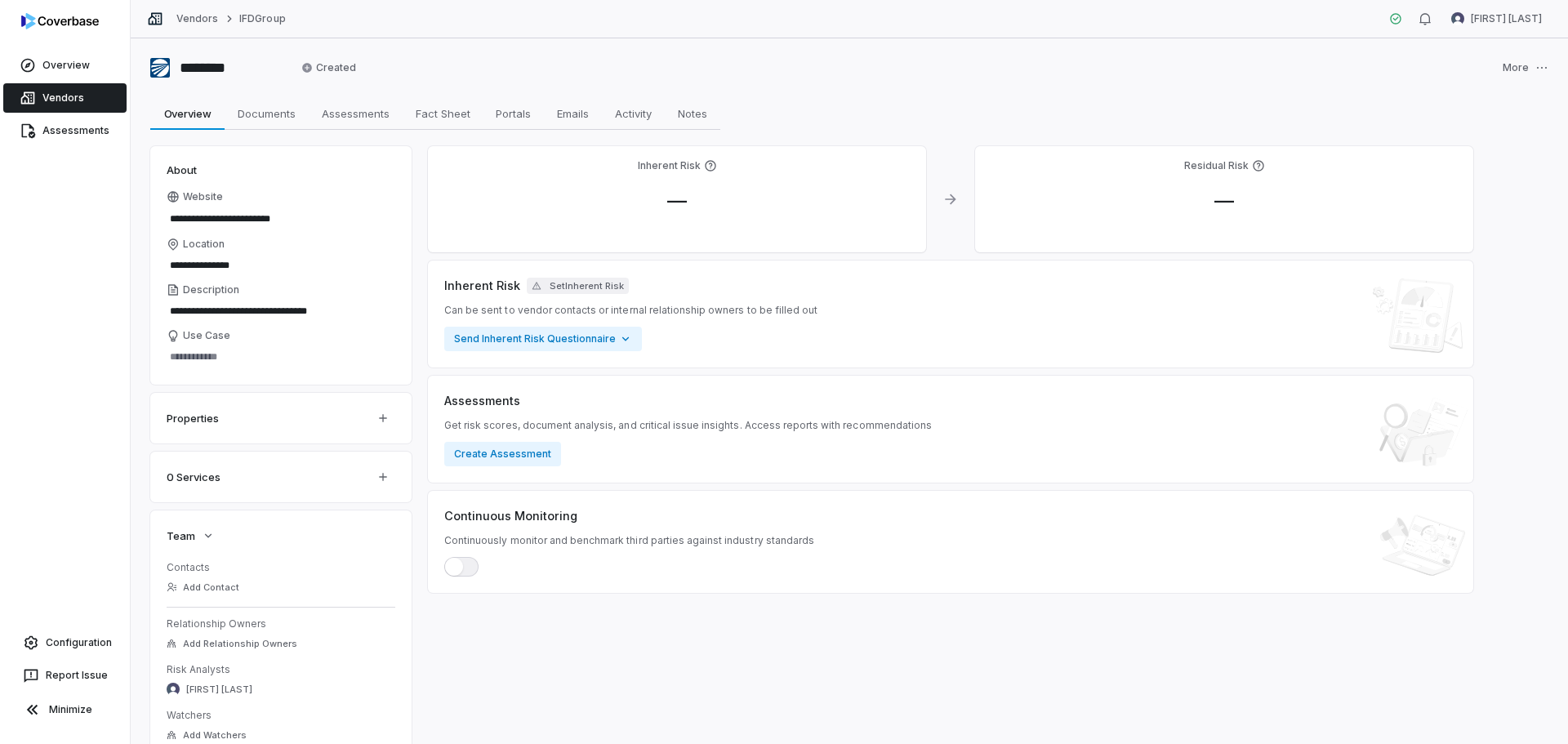 click on "Continuous Monitoring" at bounding box center [510, 515] 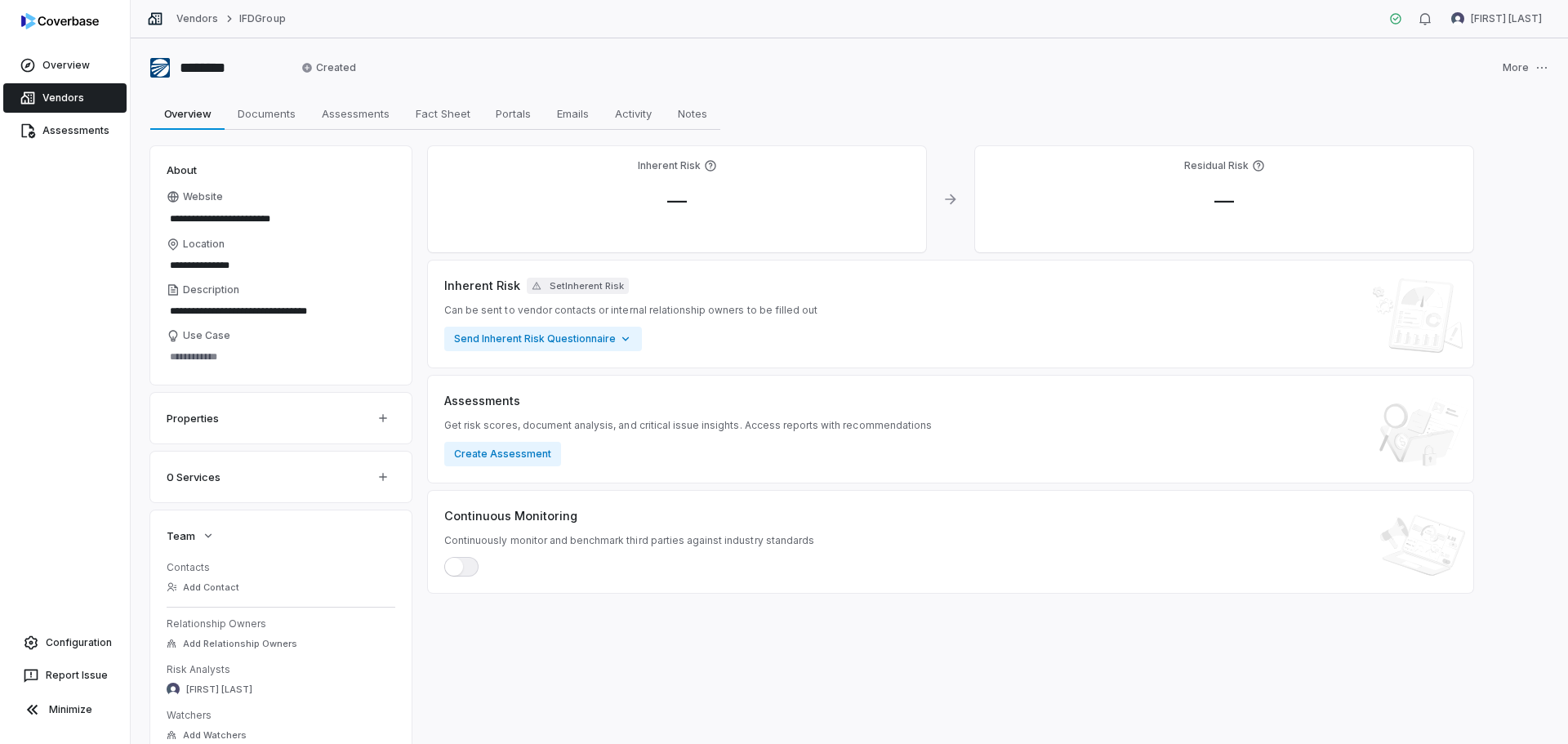 click at bounding box center (461, 567) 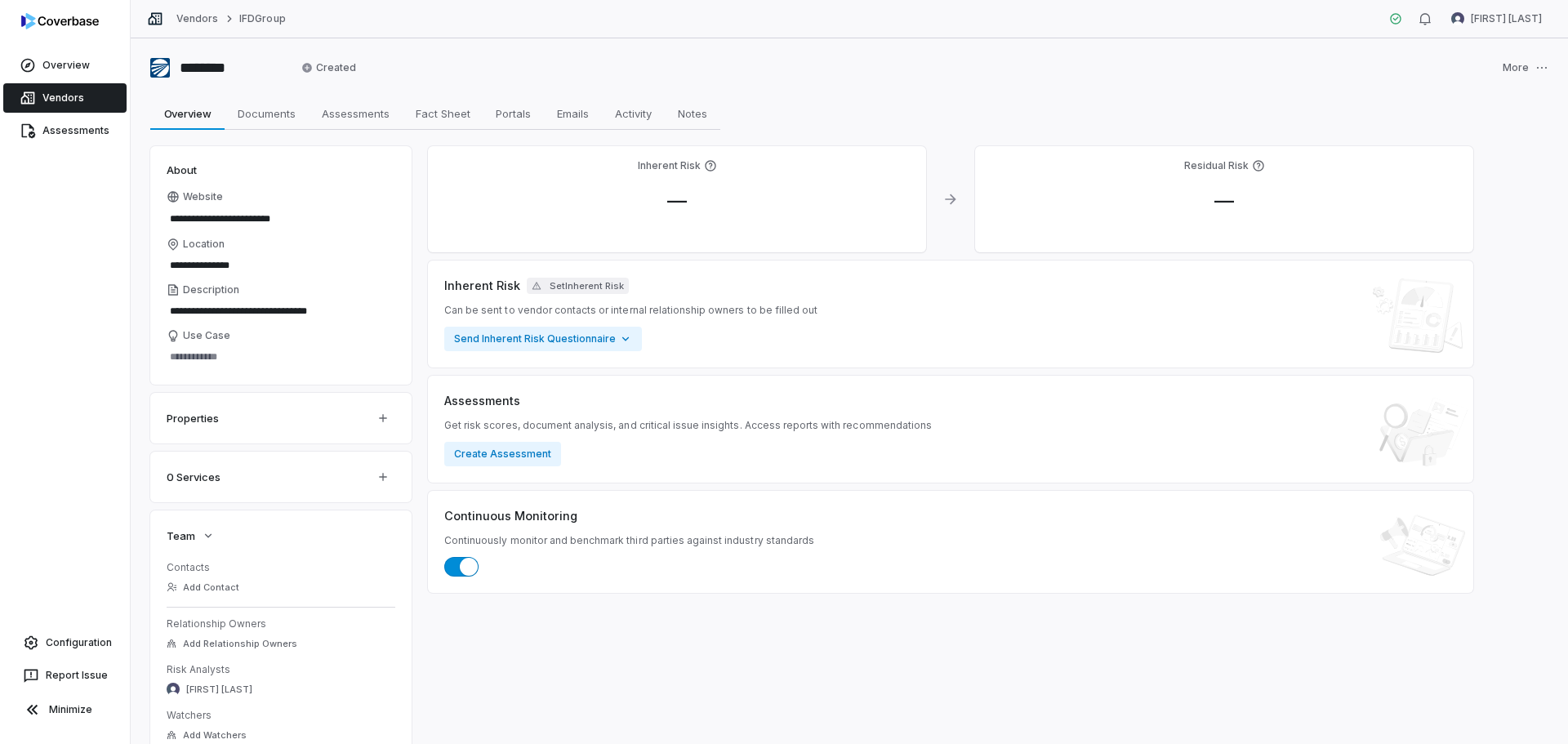 click at bounding box center (461, 567) 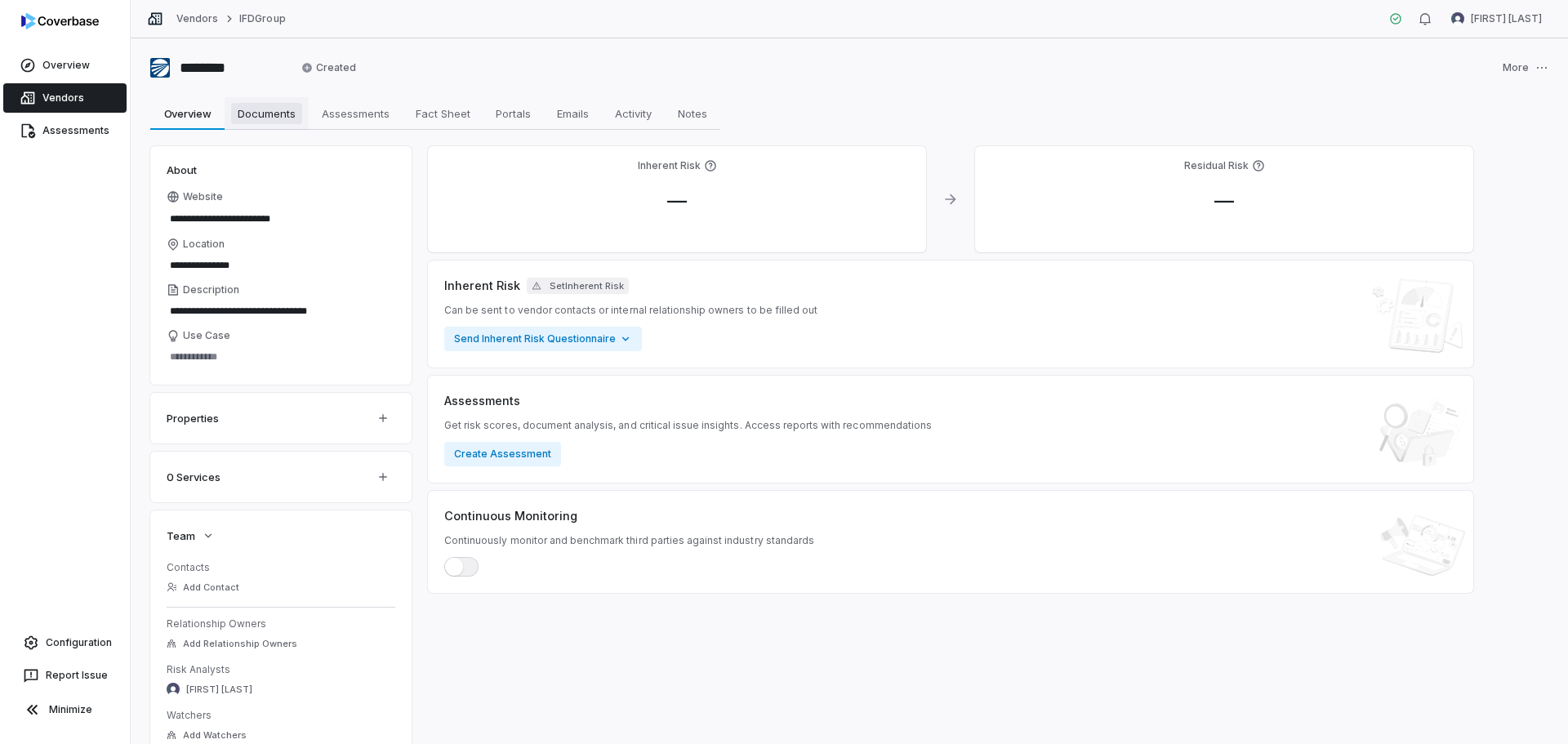 click on "Documents" at bounding box center [266, 114] 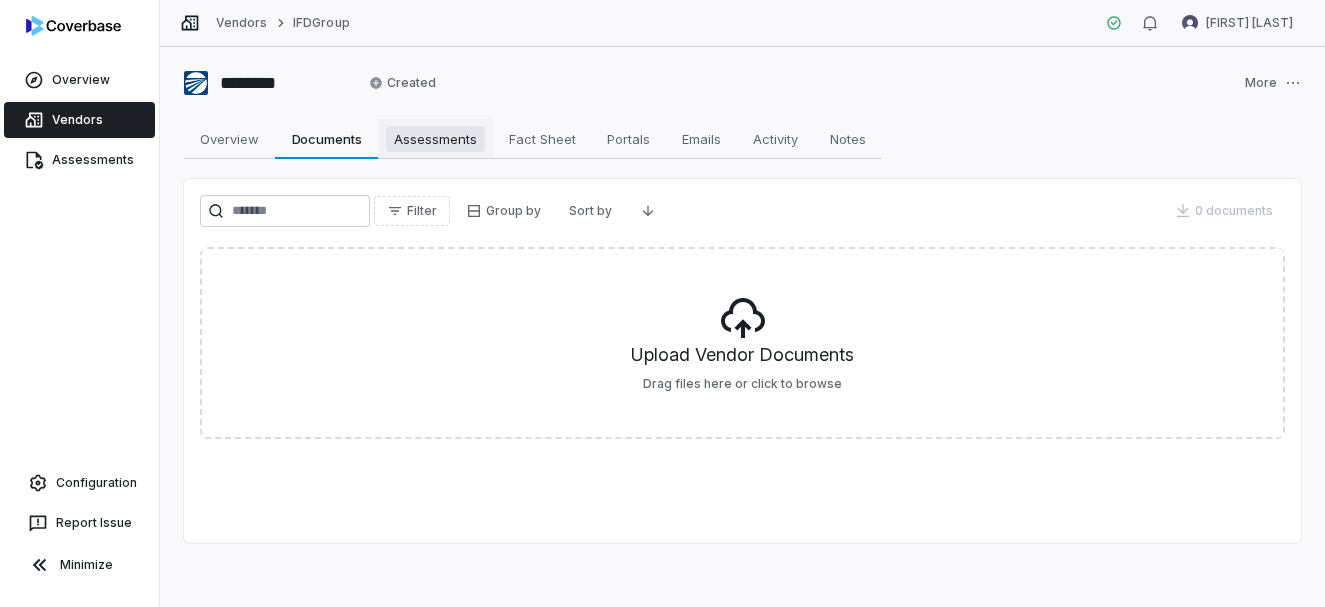 click on "Assessments" at bounding box center [435, 139] 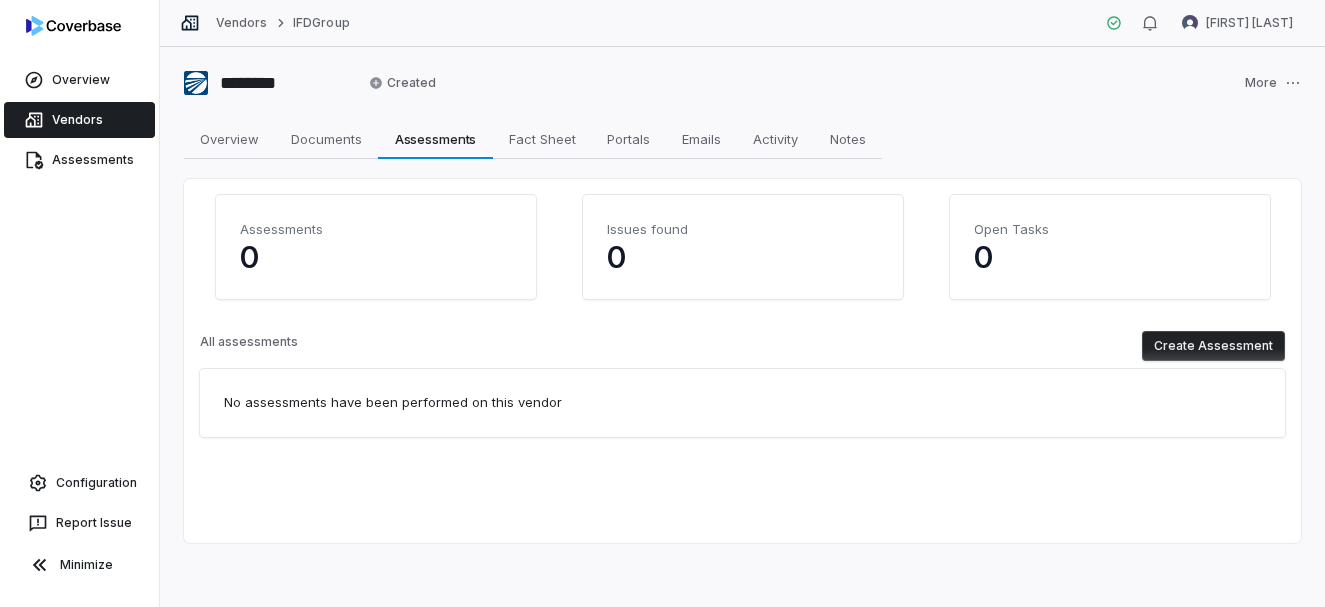 click on "Create Assessment" at bounding box center (1213, 346) 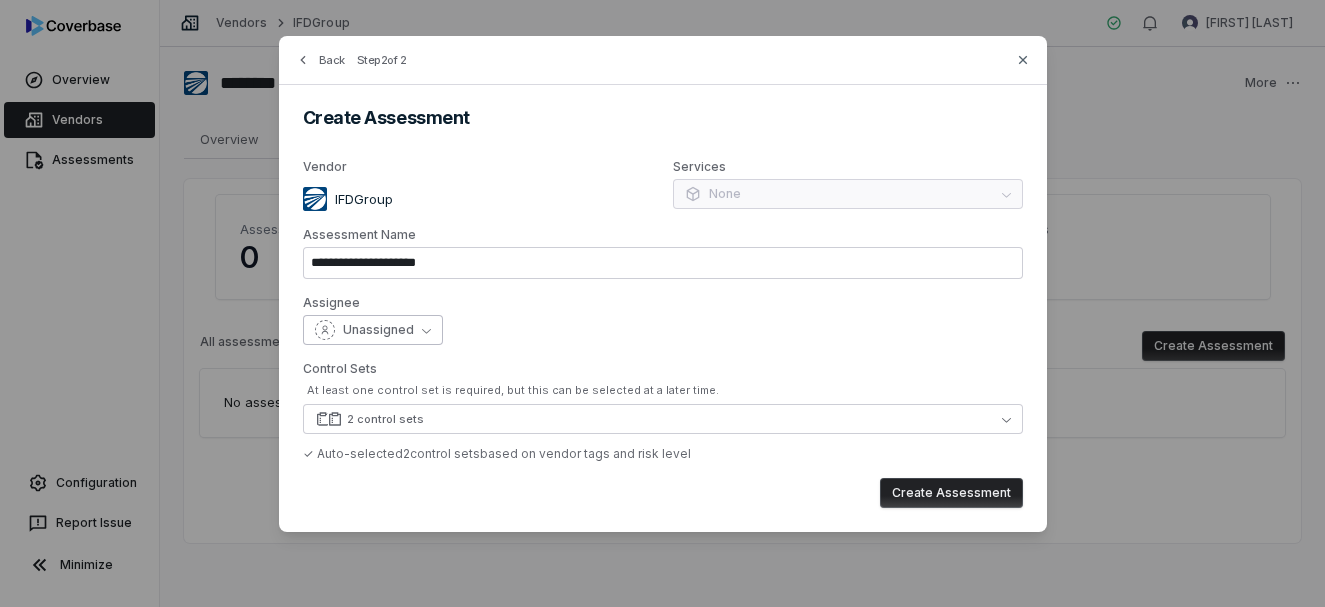 click on "Unassigned" at bounding box center (378, 330) 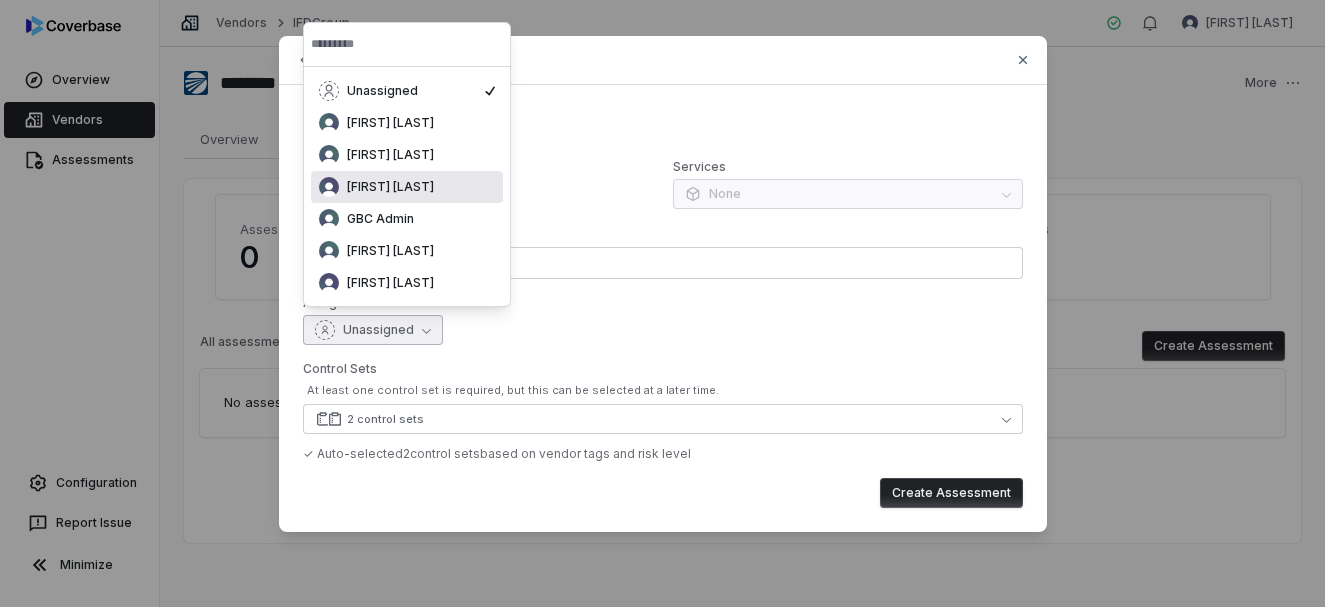 click on "[FIRST] [LAST]" at bounding box center [390, 187] 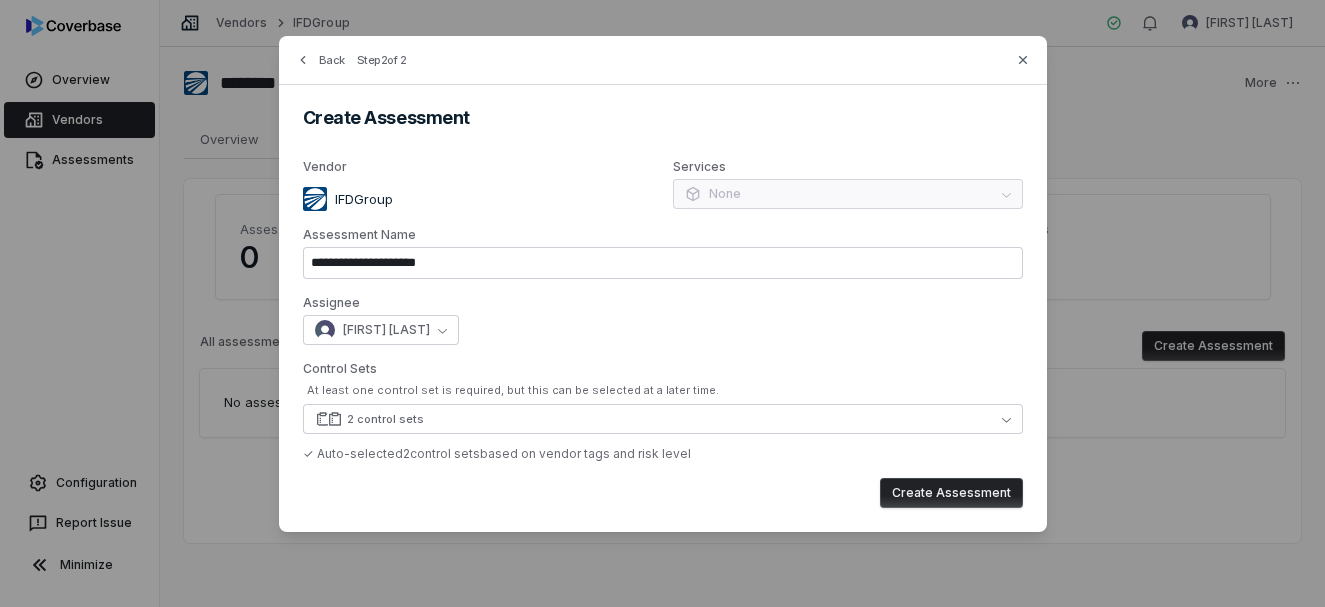 click on "At least one control set is required, but this can be selected at a later time." at bounding box center [665, 390] 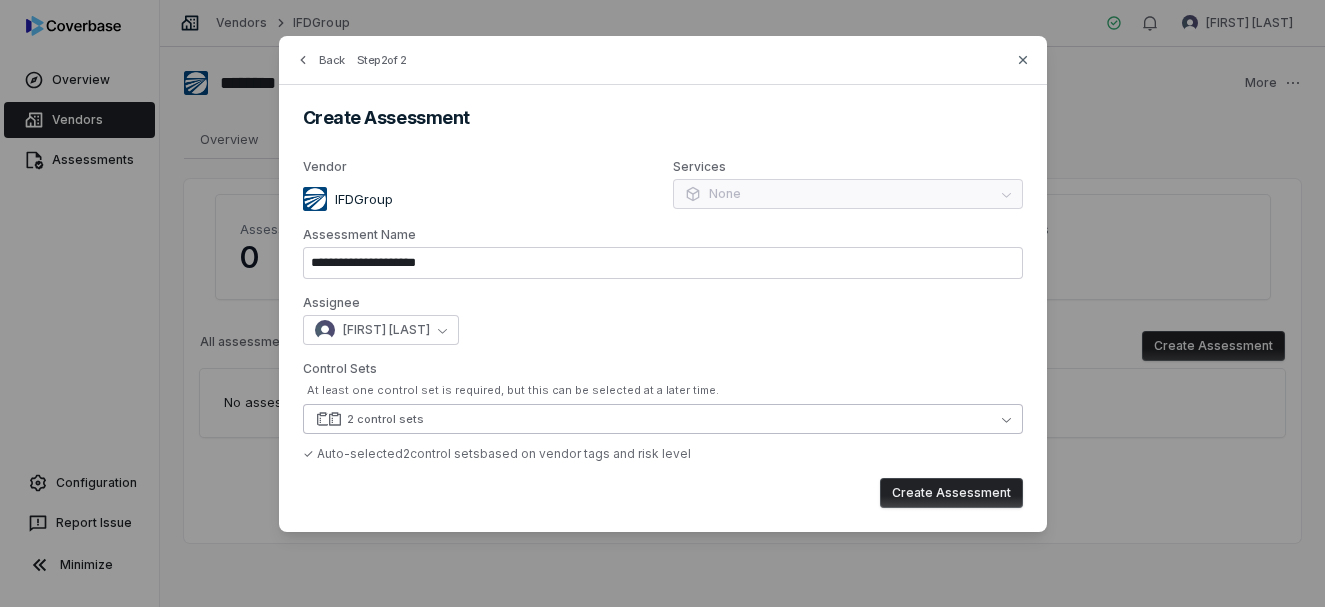 click on "2   control sets" at bounding box center [663, 419] 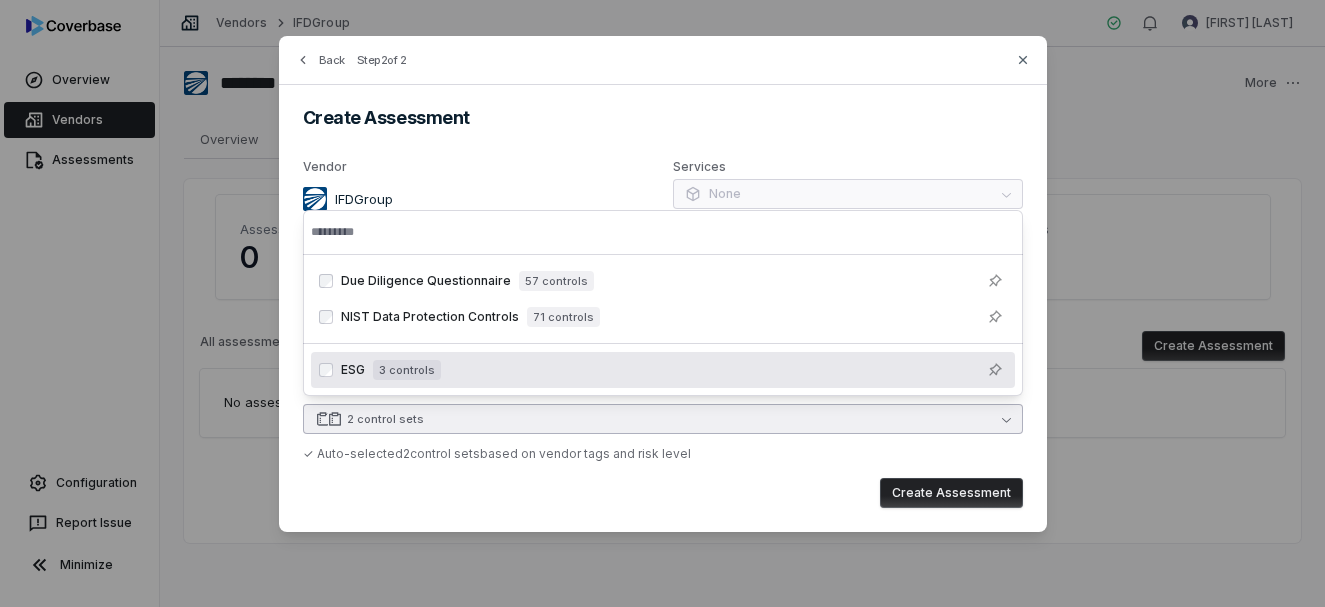 click on "ESG  3 controls" at bounding box center [674, 370] 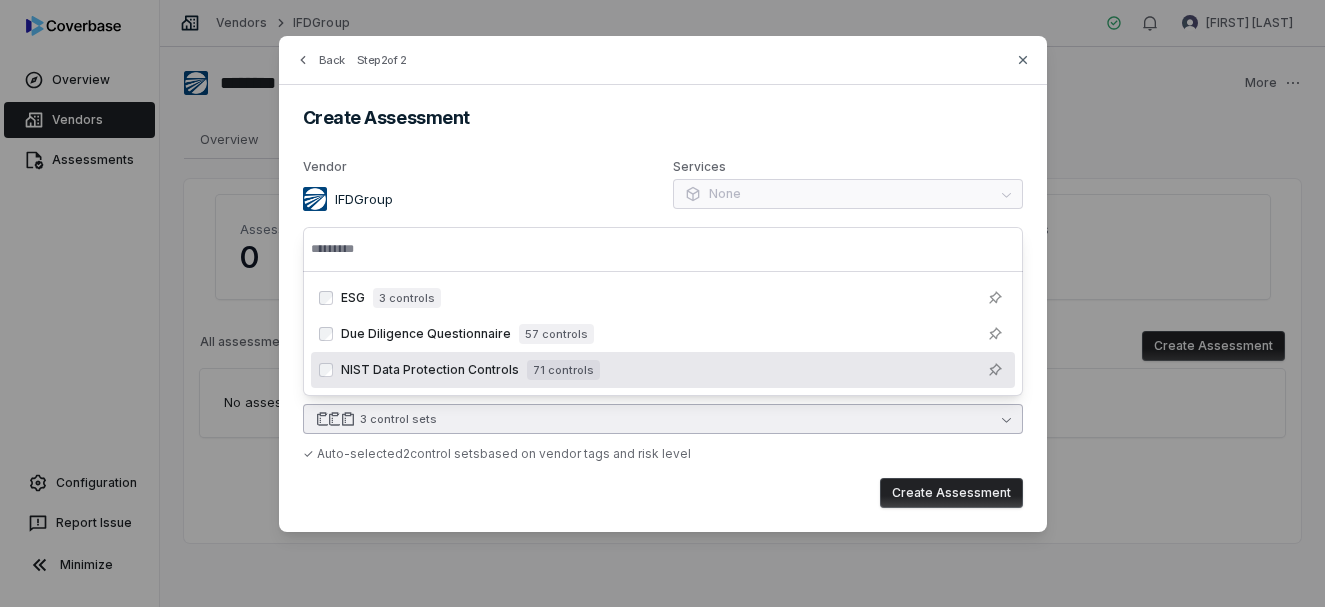 click on "Create Assessment" at bounding box center [951, 493] 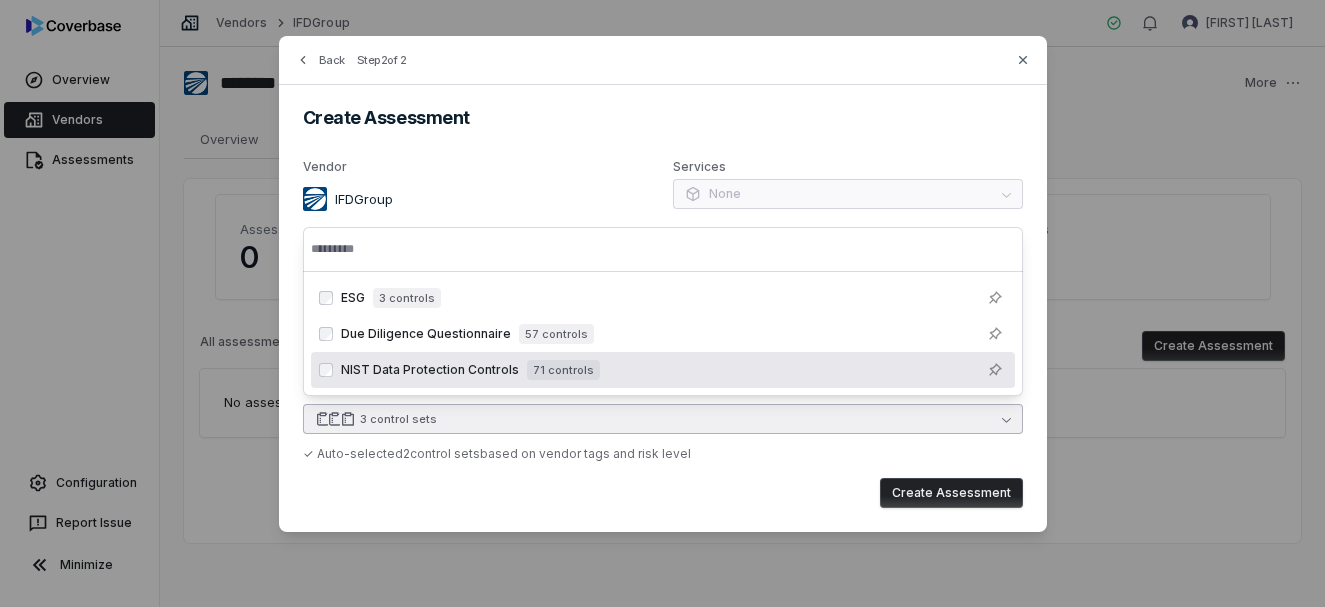 type on "**********" 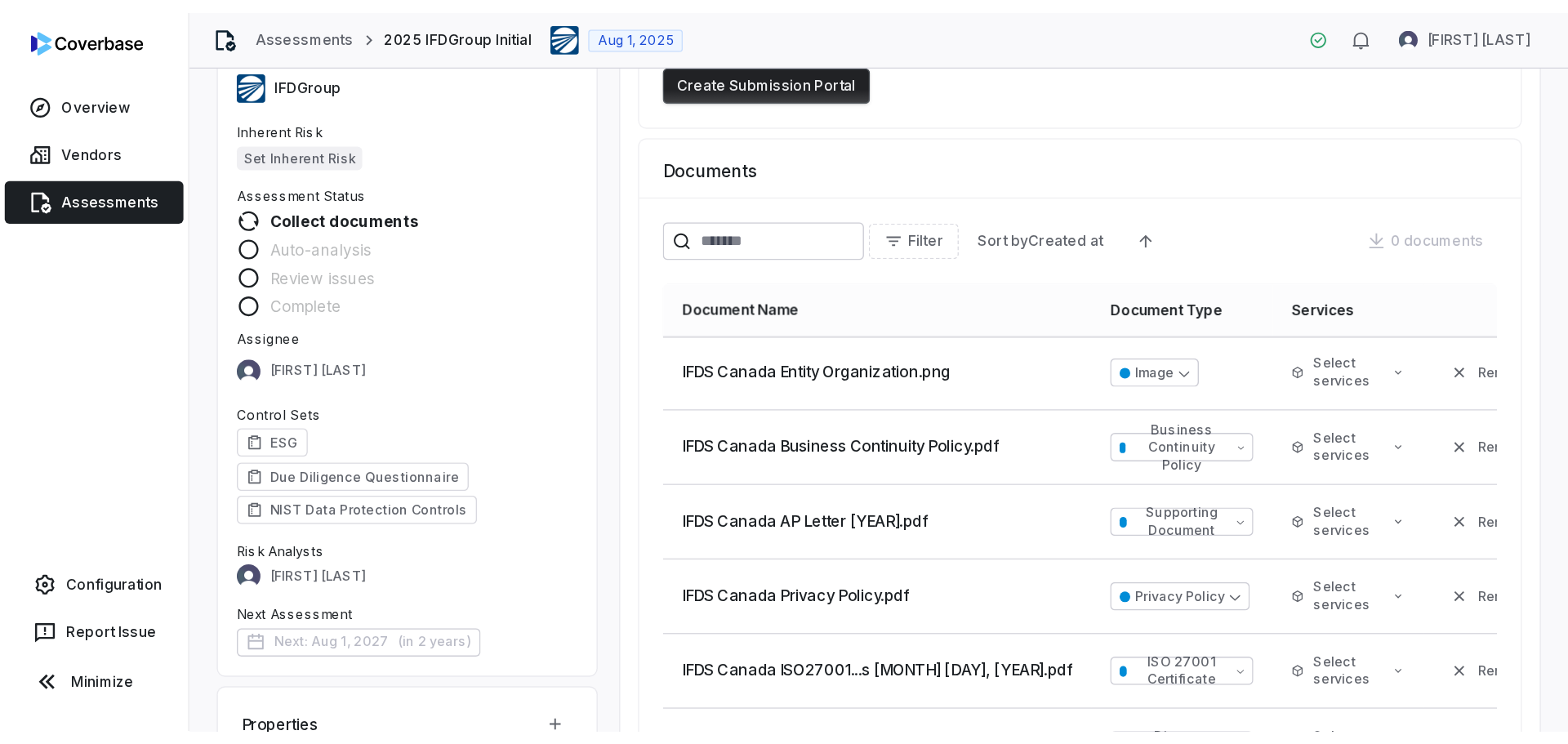 scroll, scrollTop: 44, scrollLeft: 0, axis: vertical 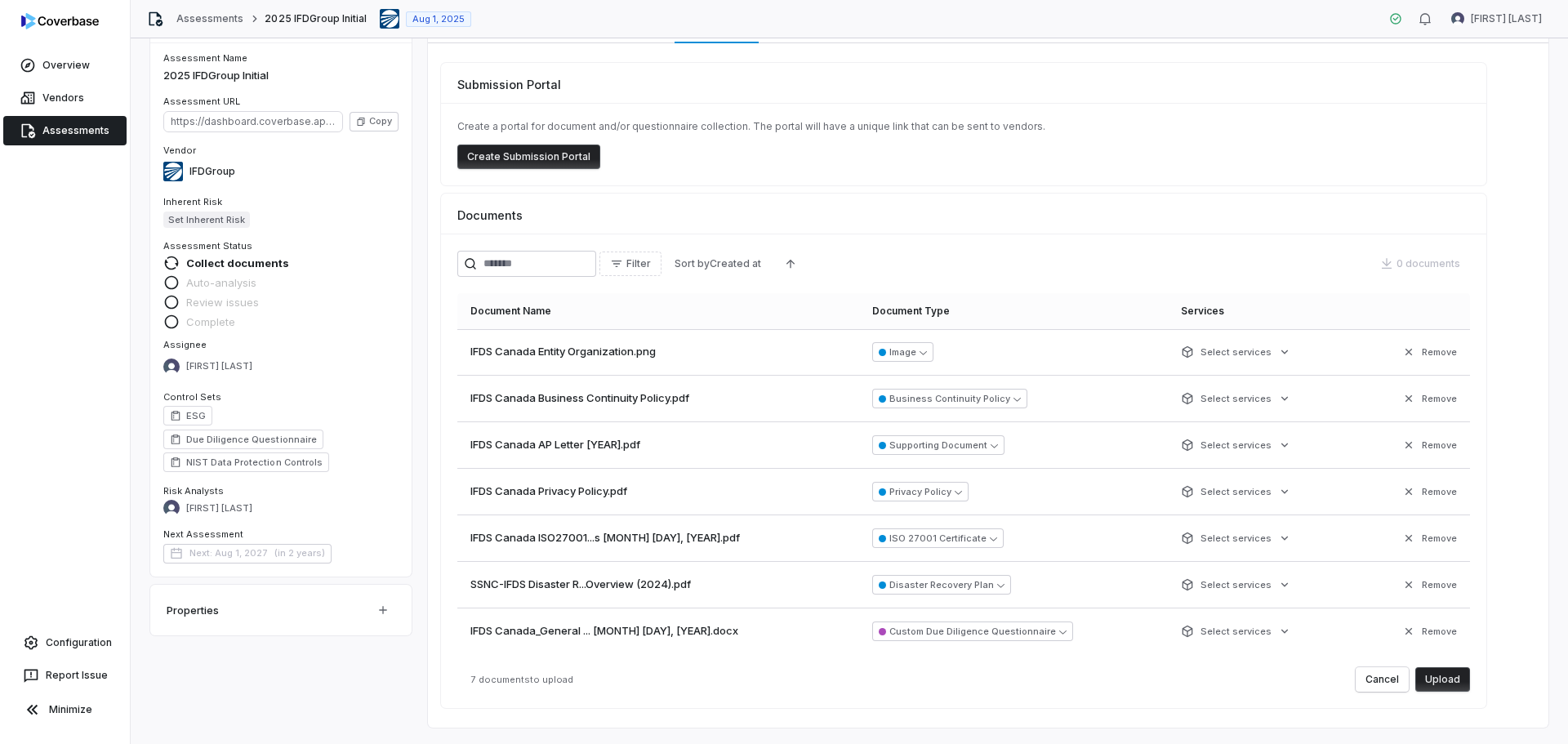 click on "Upload" at bounding box center (1442, 679) 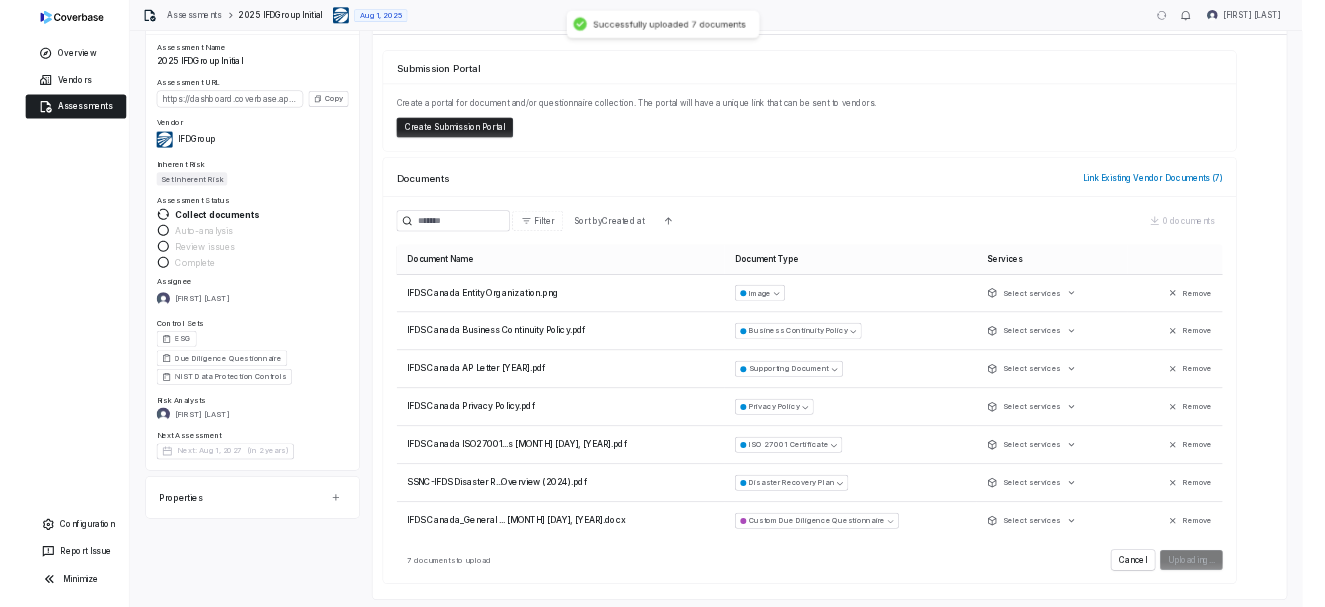 scroll, scrollTop: 0, scrollLeft: 0, axis: both 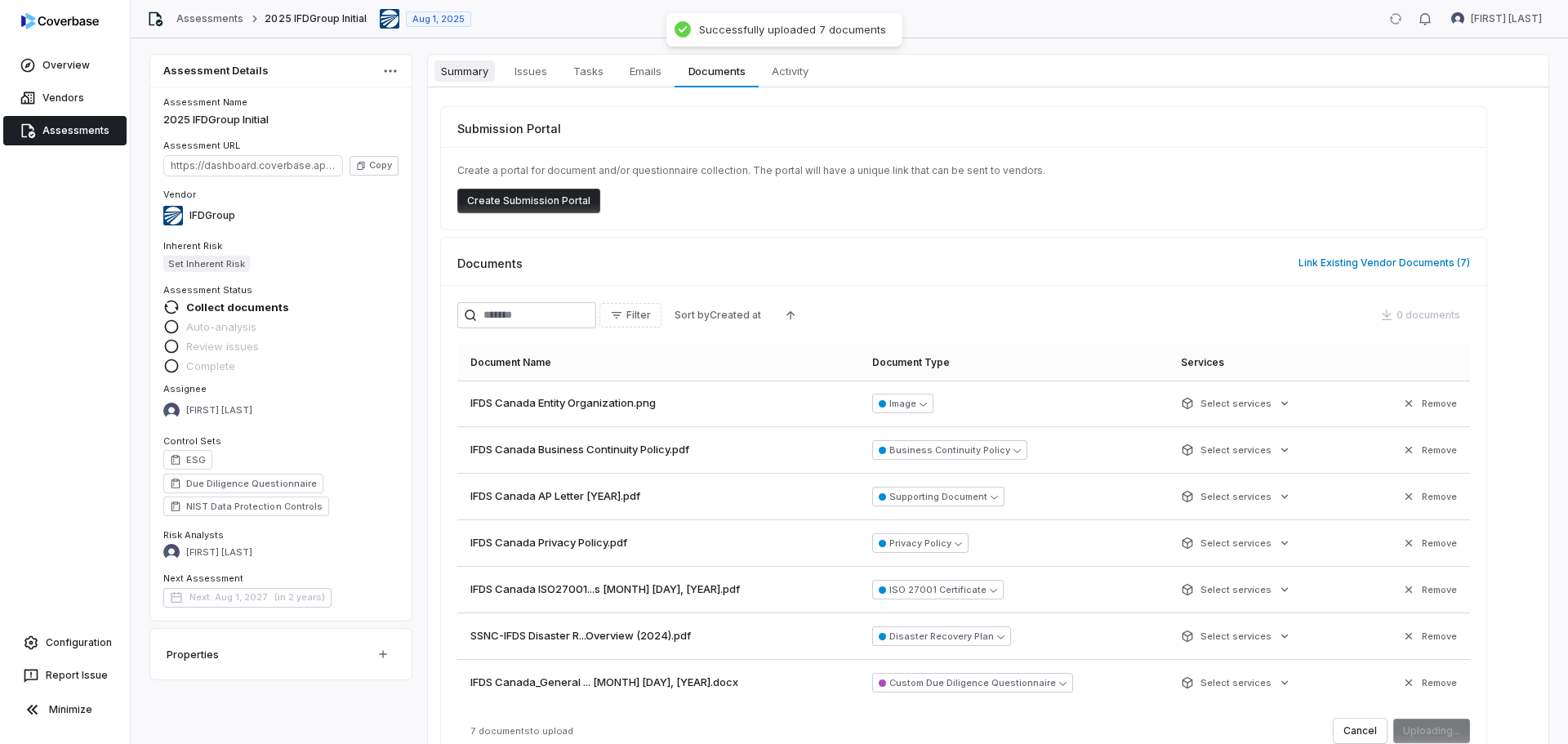 click on "Summary" at bounding box center (465, 71) 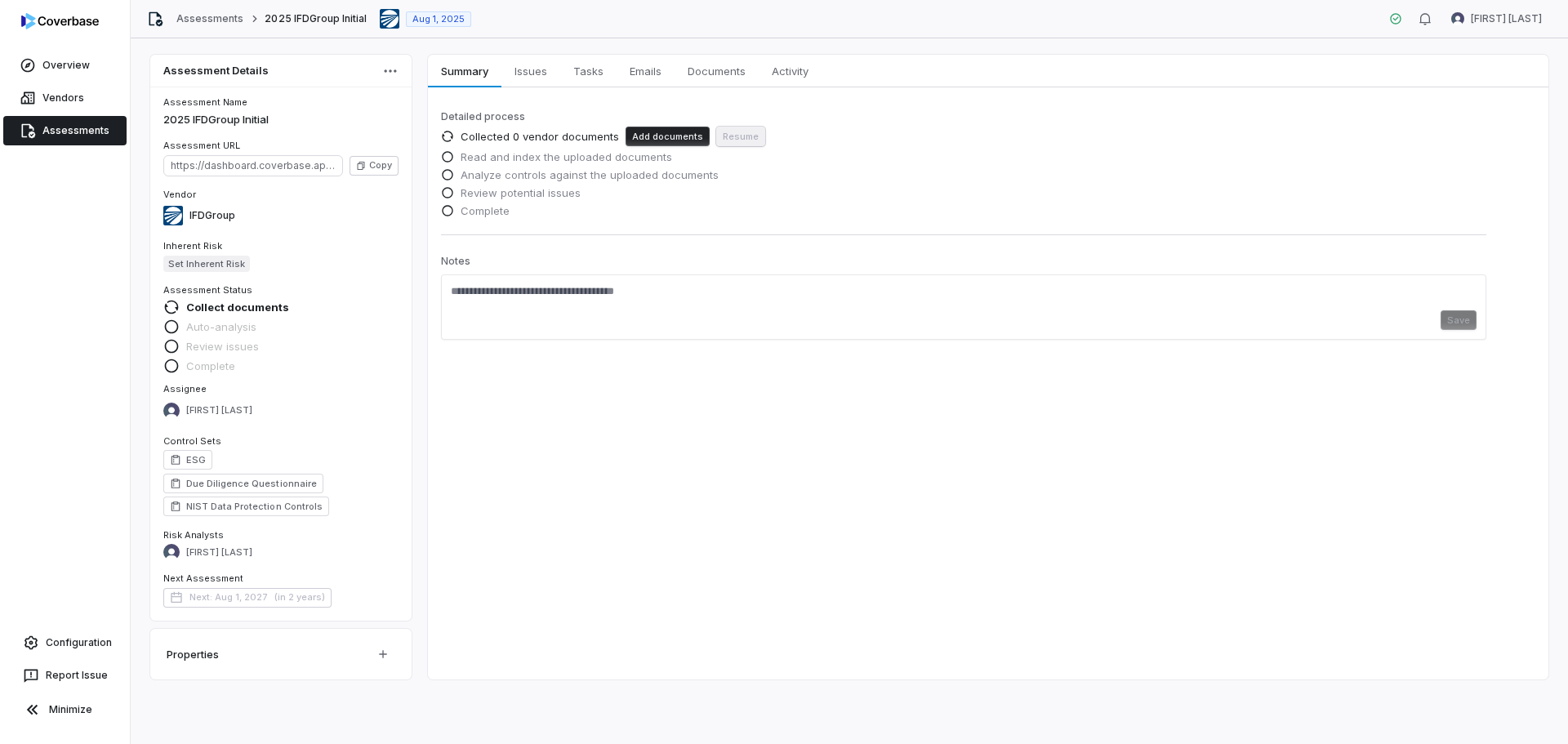 click on "Resume" at bounding box center (741, 136) 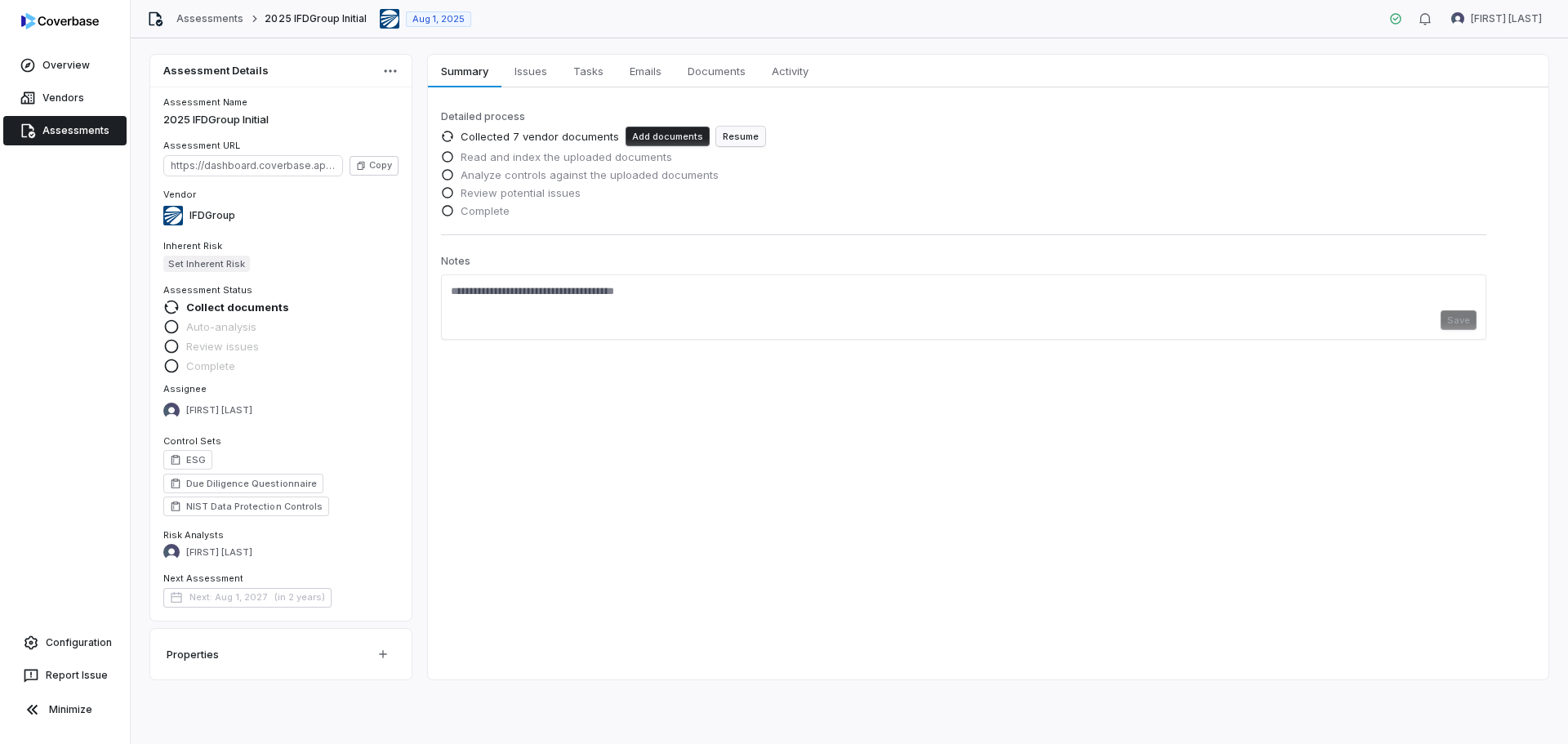 click on "Resume" at bounding box center (741, 136) 